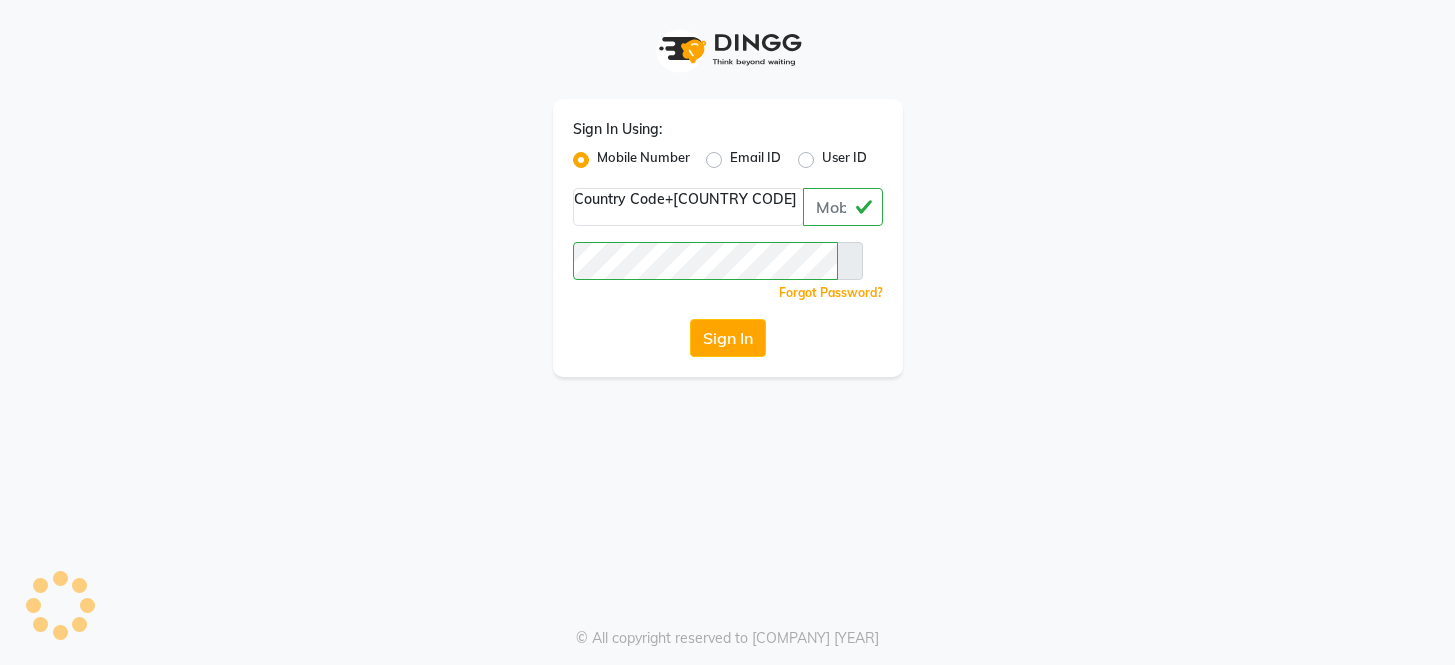 scroll, scrollTop: 0, scrollLeft: 0, axis: both 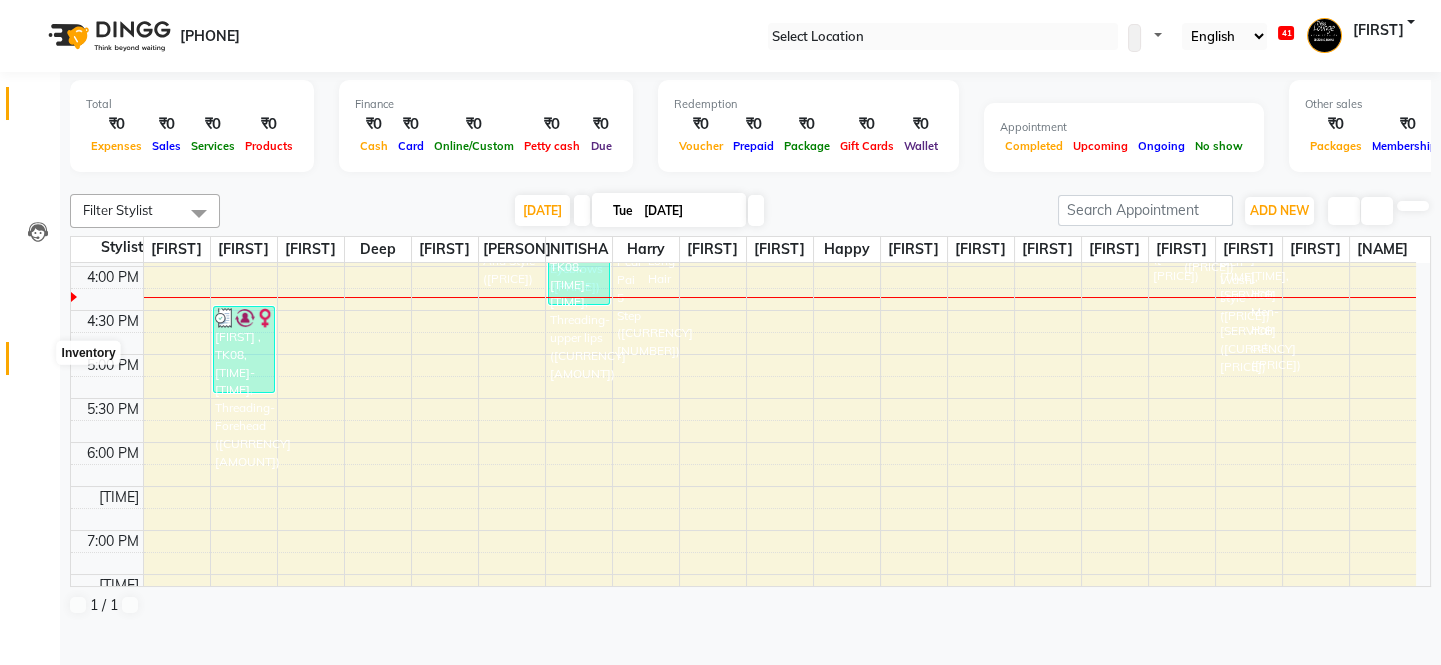 click at bounding box center [38, 363] 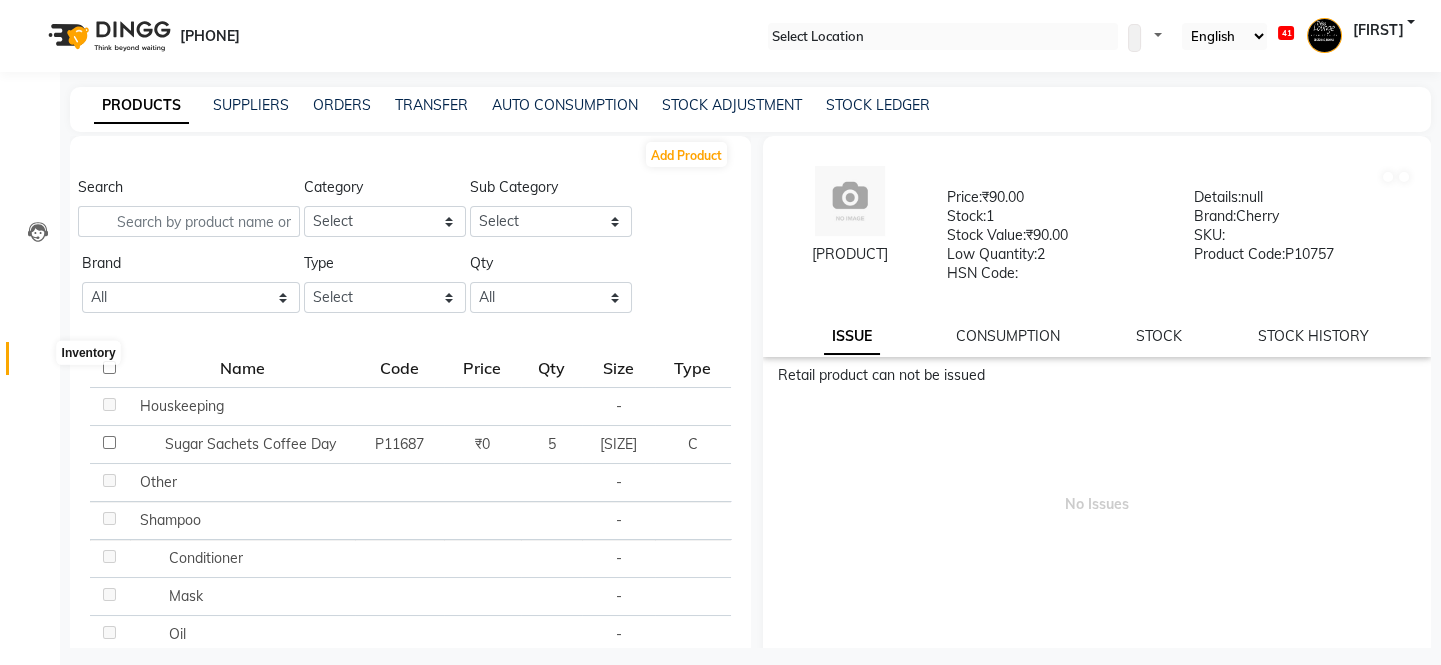 click at bounding box center (38, 363) 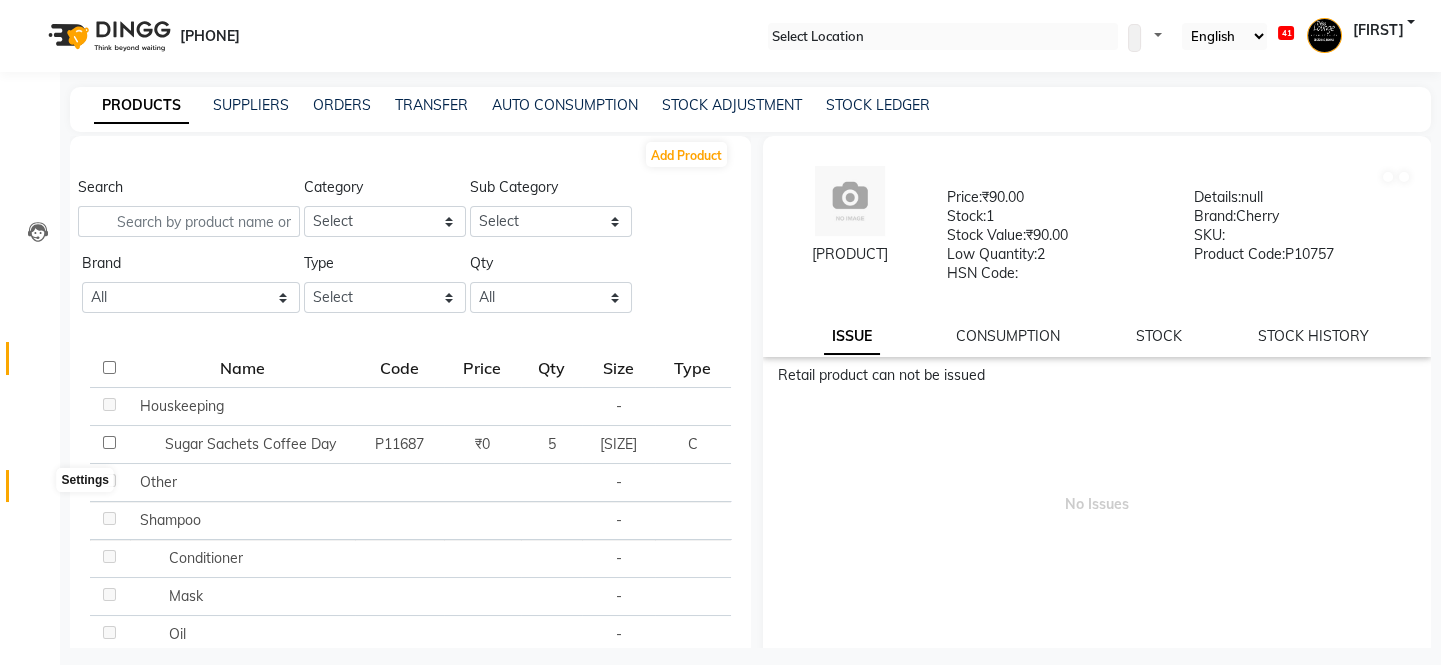 click at bounding box center [38, 491] 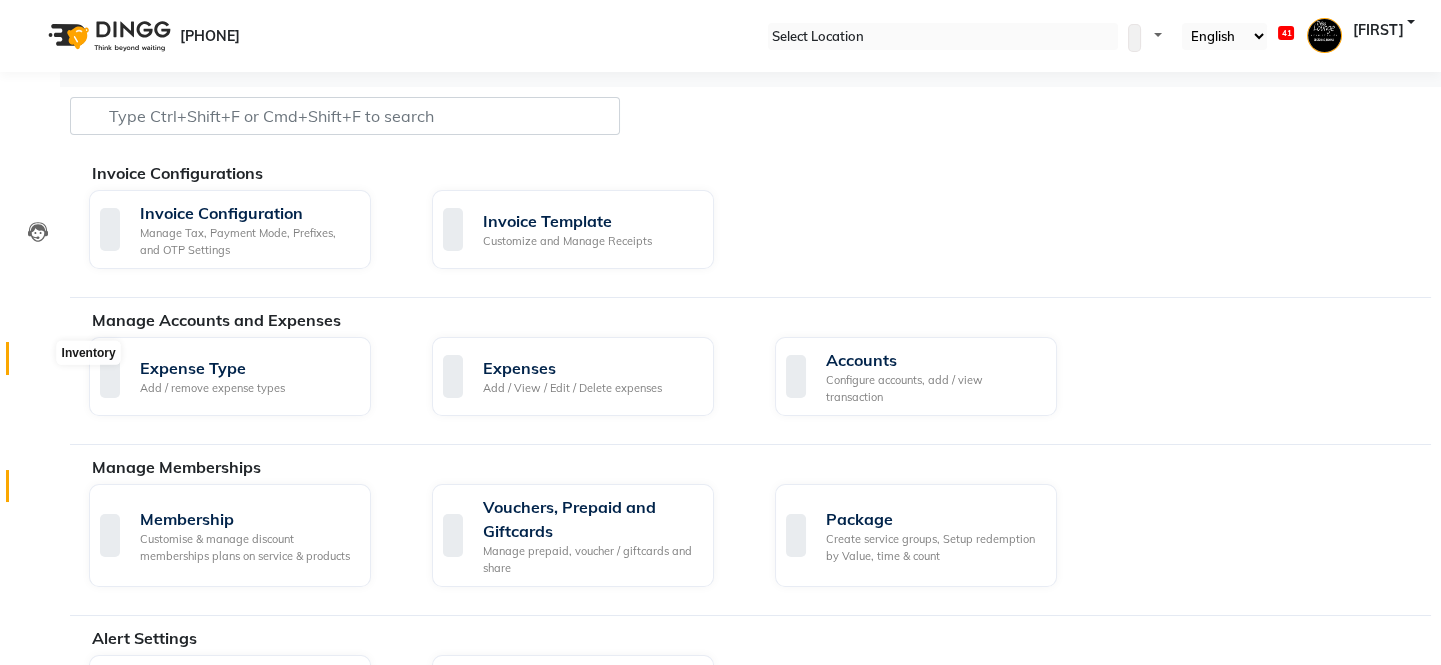 click at bounding box center (38, 363) 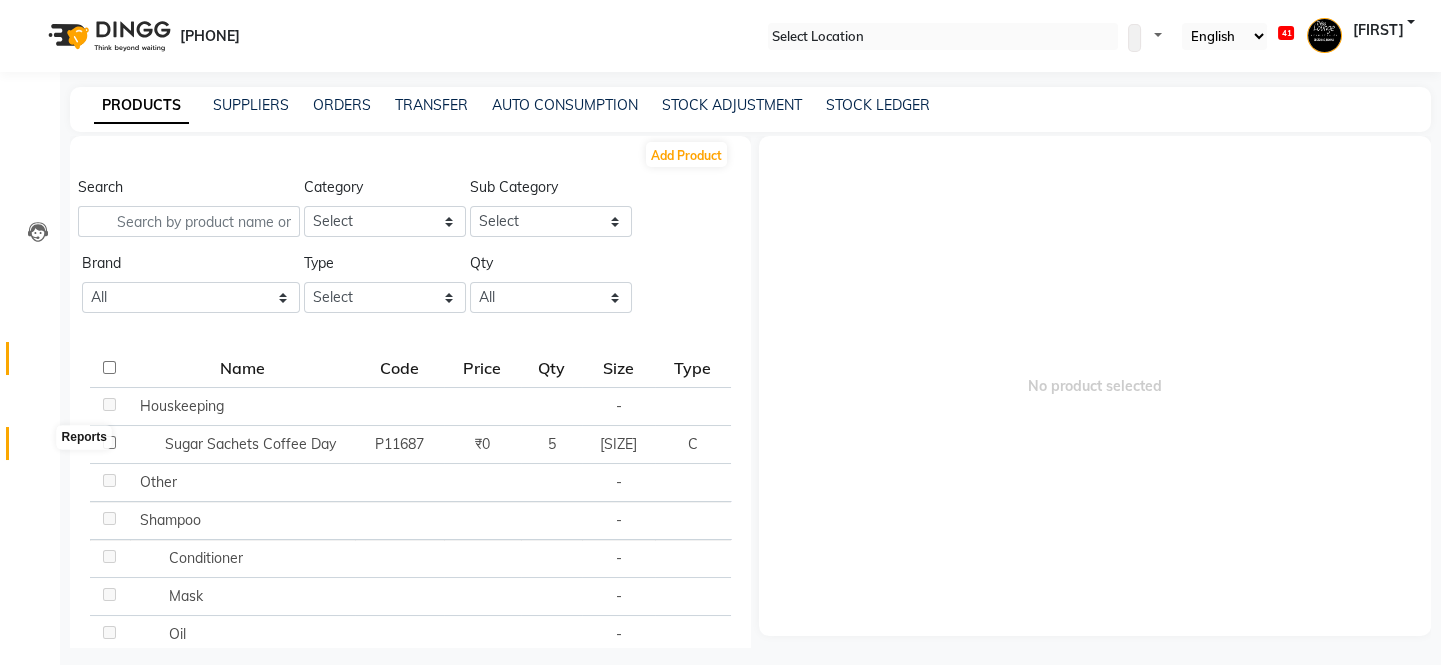 click at bounding box center (38, 448) 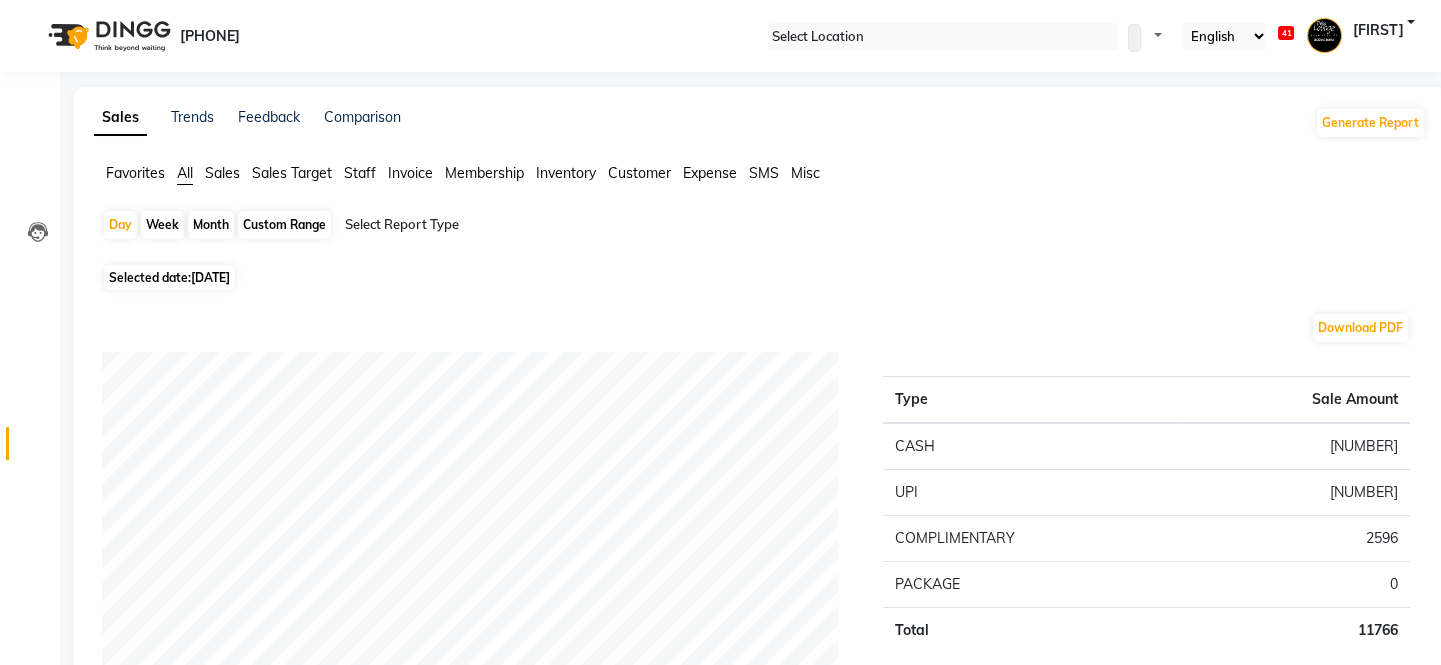click on "Sales" at bounding box center [135, 173] 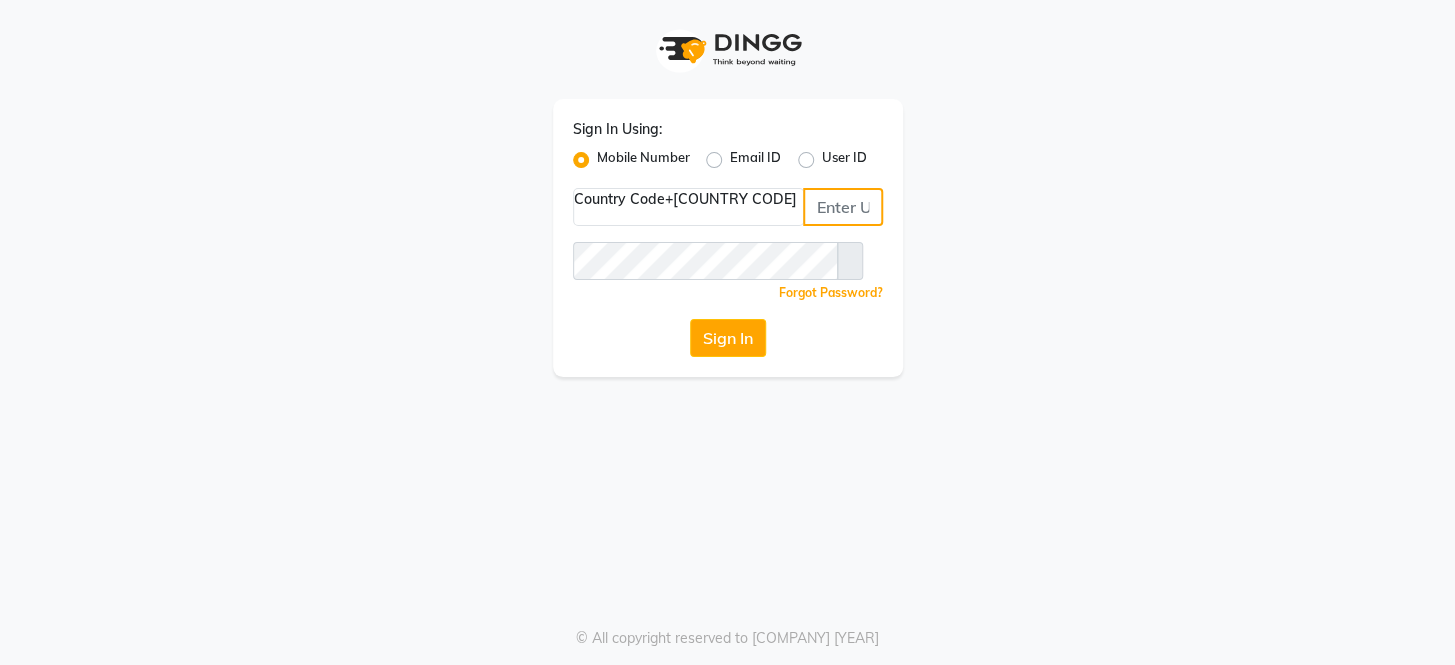 type on "[PHONE]" 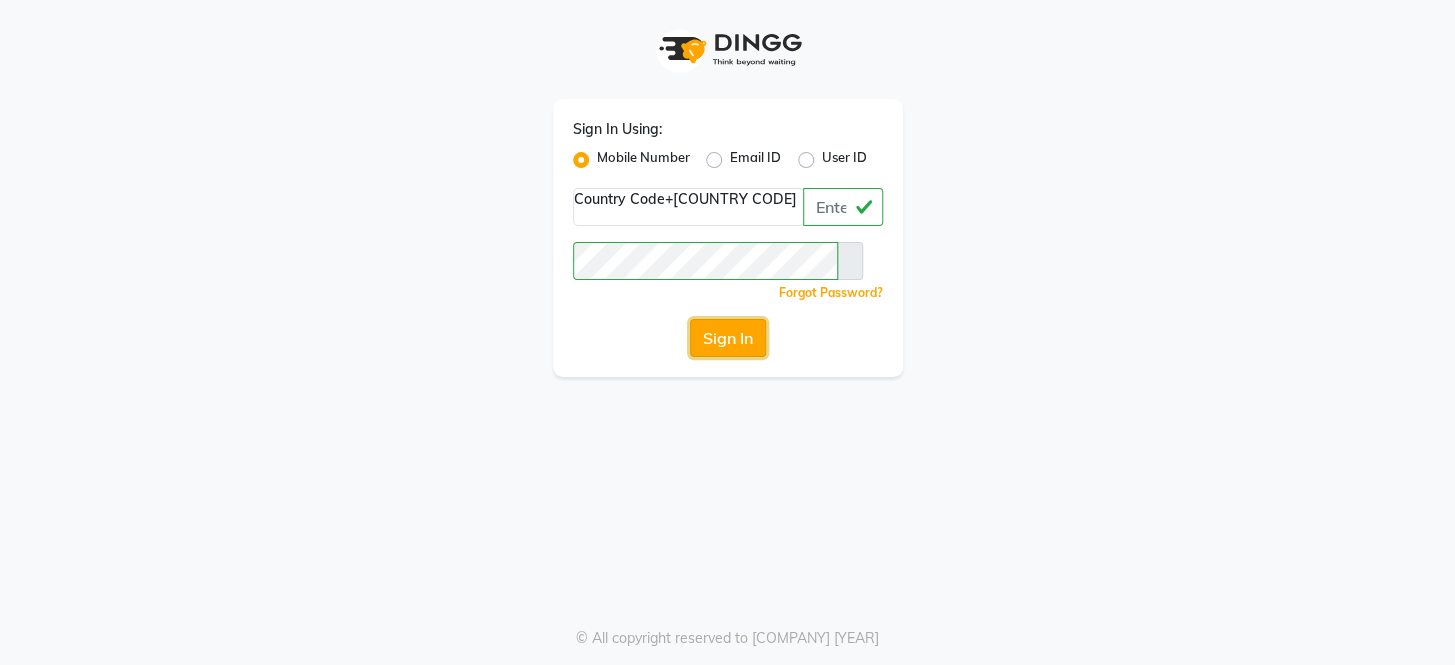 click on "Sign In" at bounding box center (728, 338) 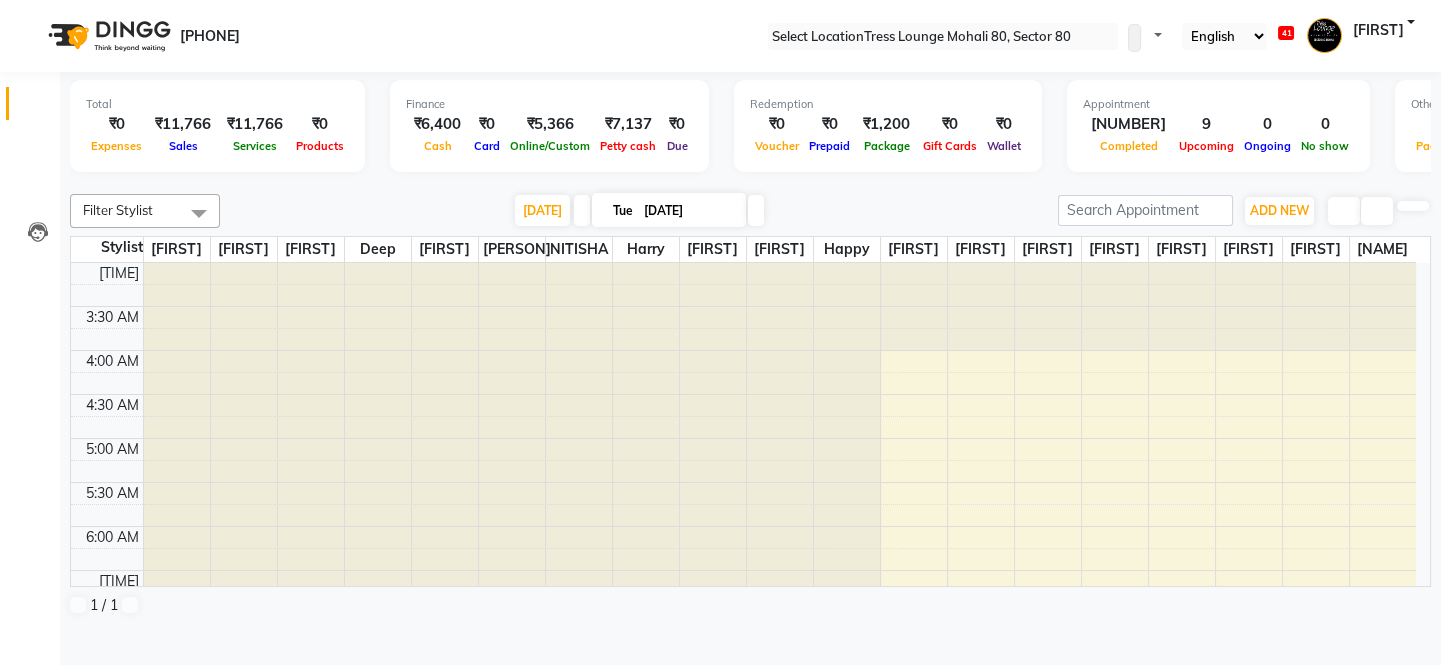 scroll, scrollTop: 0, scrollLeft: 0, axis: both 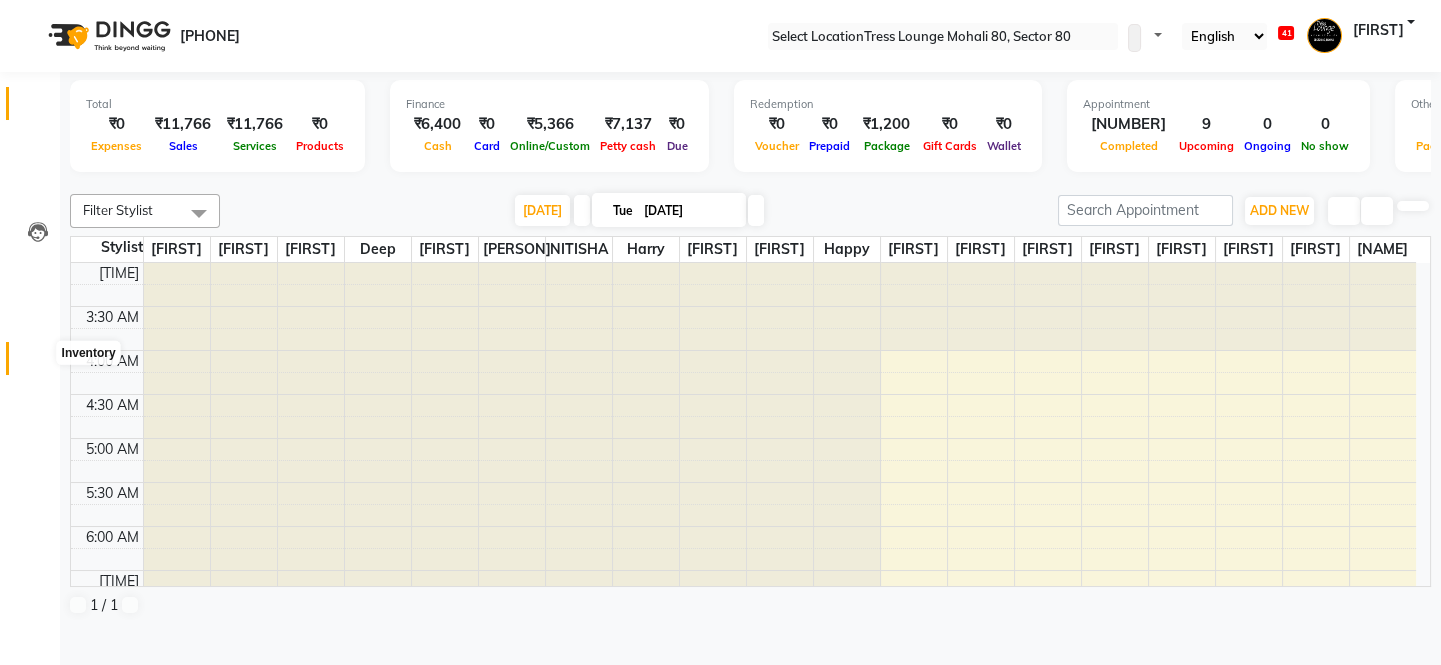 click at bounding box center (37, 363) 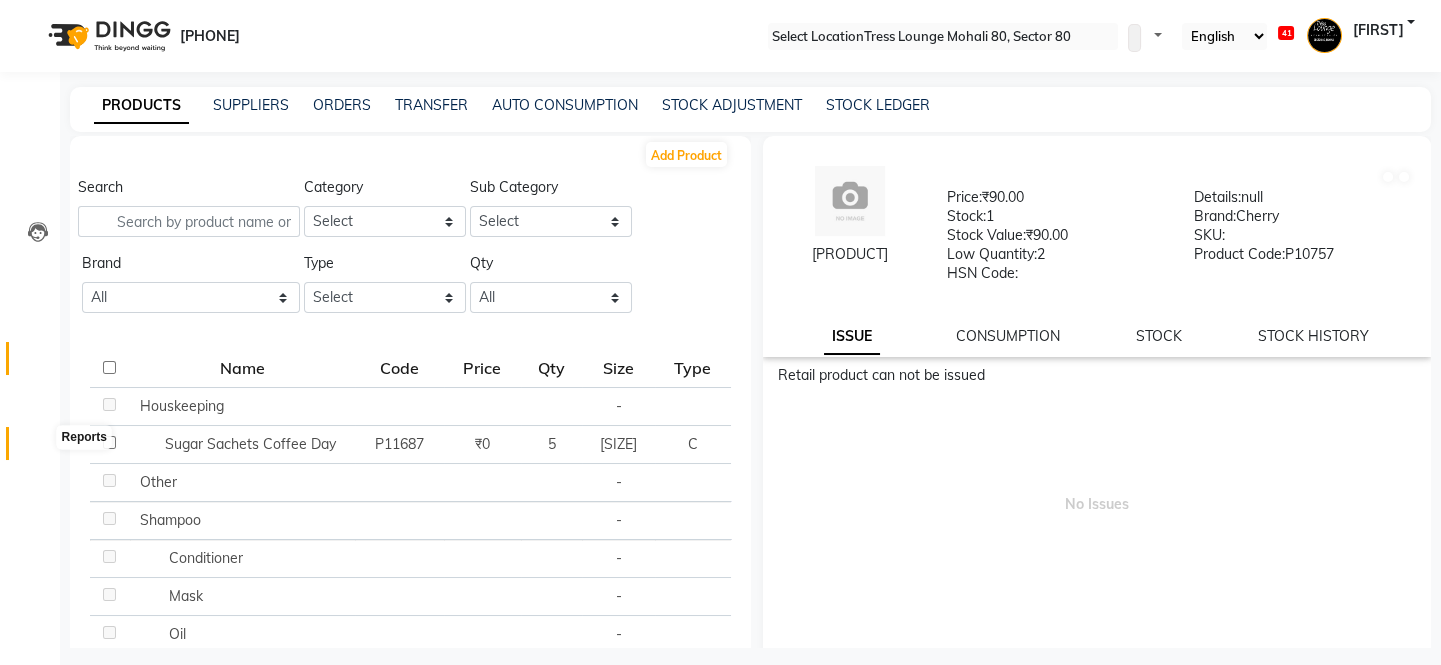 click at bounding box center (38, 448) 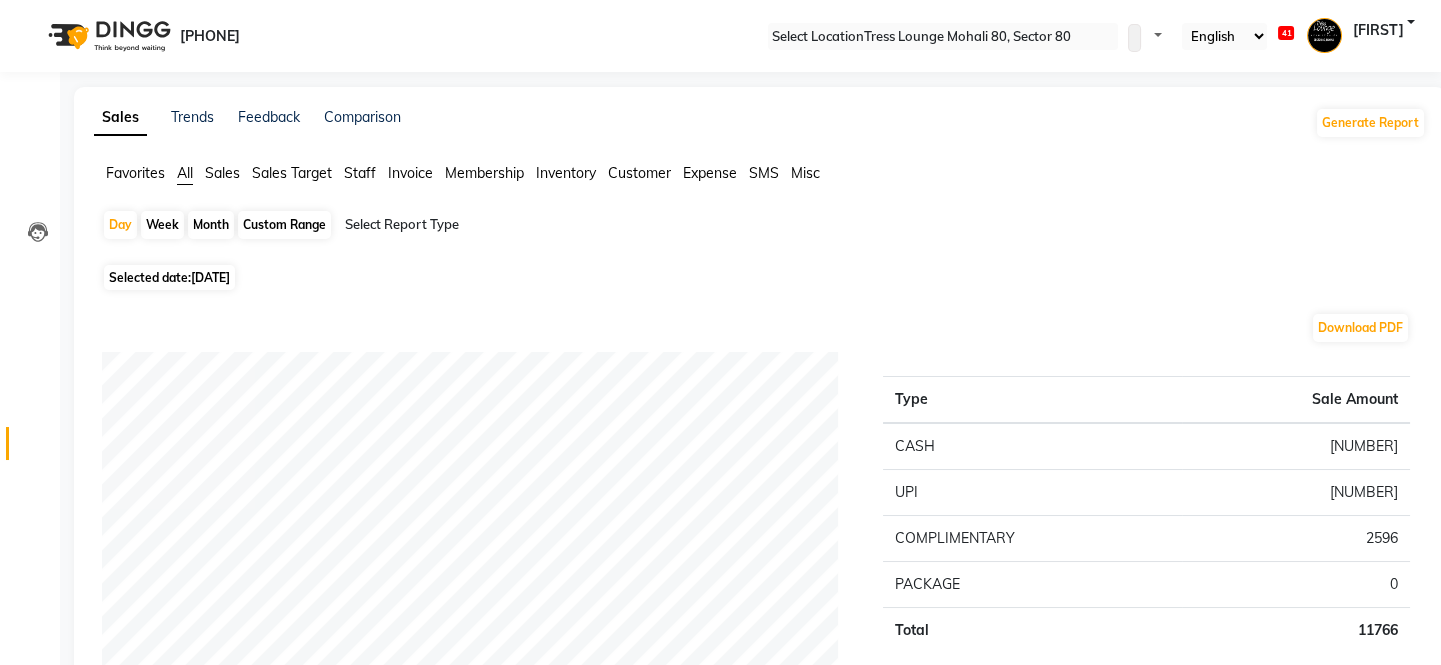 click on "Staff" at bounding box center (135, 173) 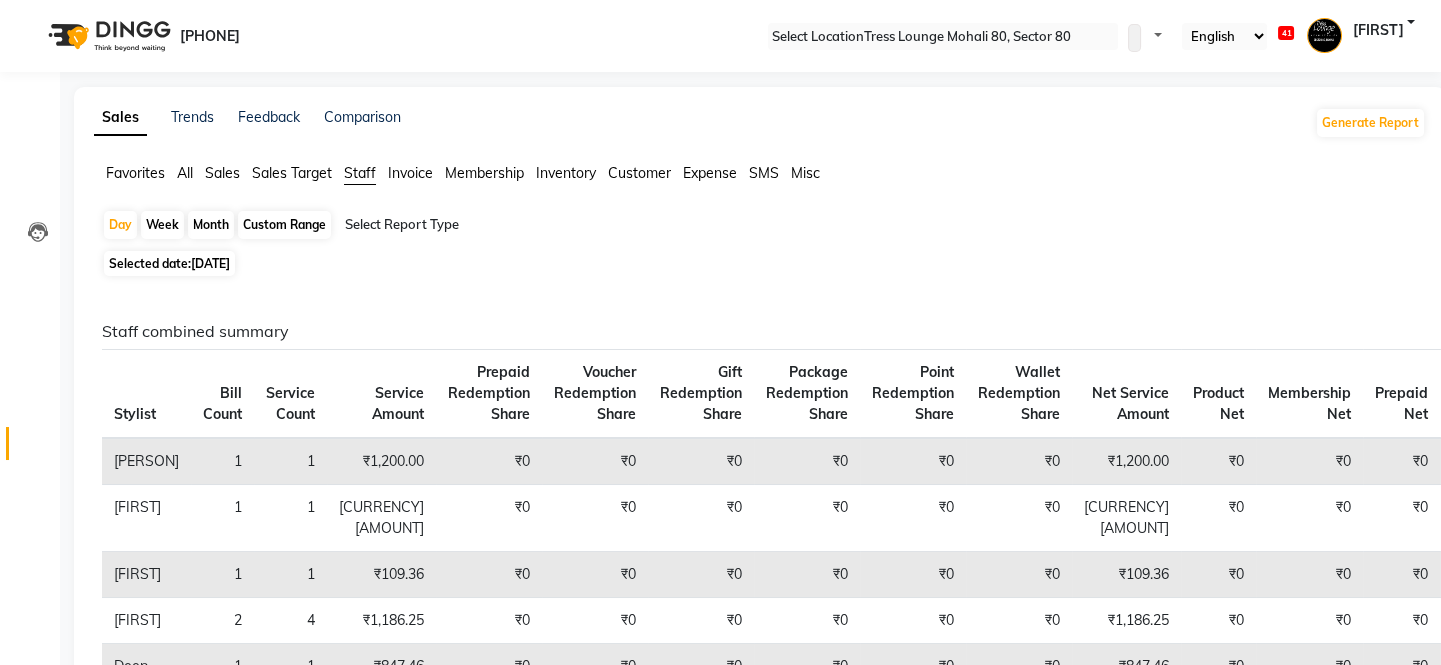 click on "Custom Range" at bounding box center (284, 225) 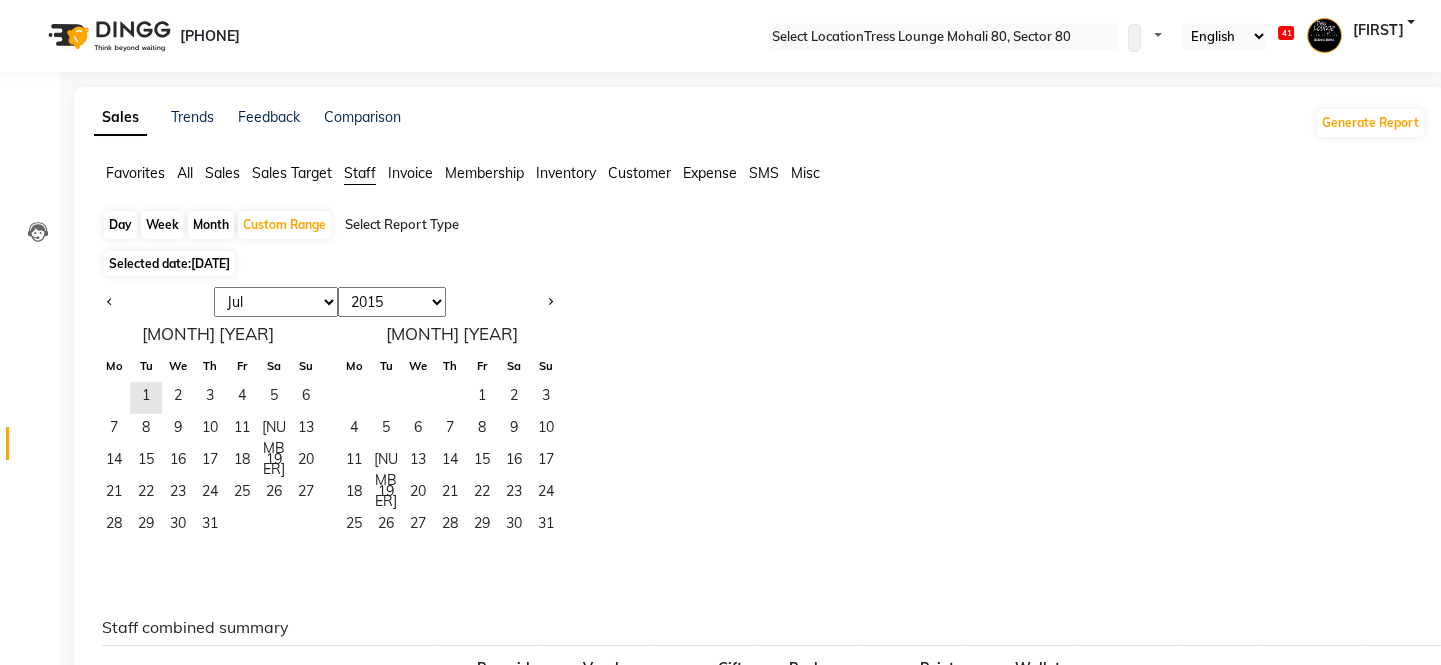 click on "Jan Feb Mar Apr May Jun Jul Aug Sep Oct Nov Dec" at bounding box center (276, 302) 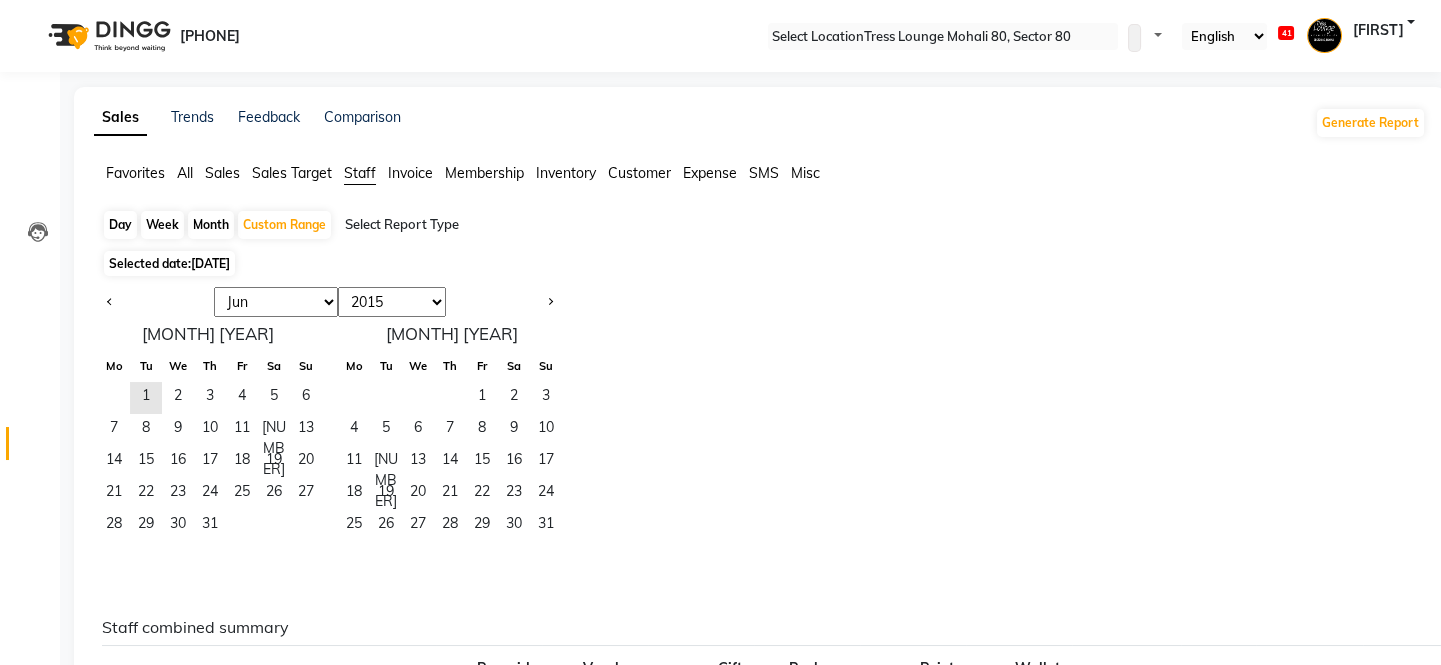 click on "Jan Feb Mar Apr May Jun Jul Aug Sep Oct Nov Dec" at bounding box center (276, 302) 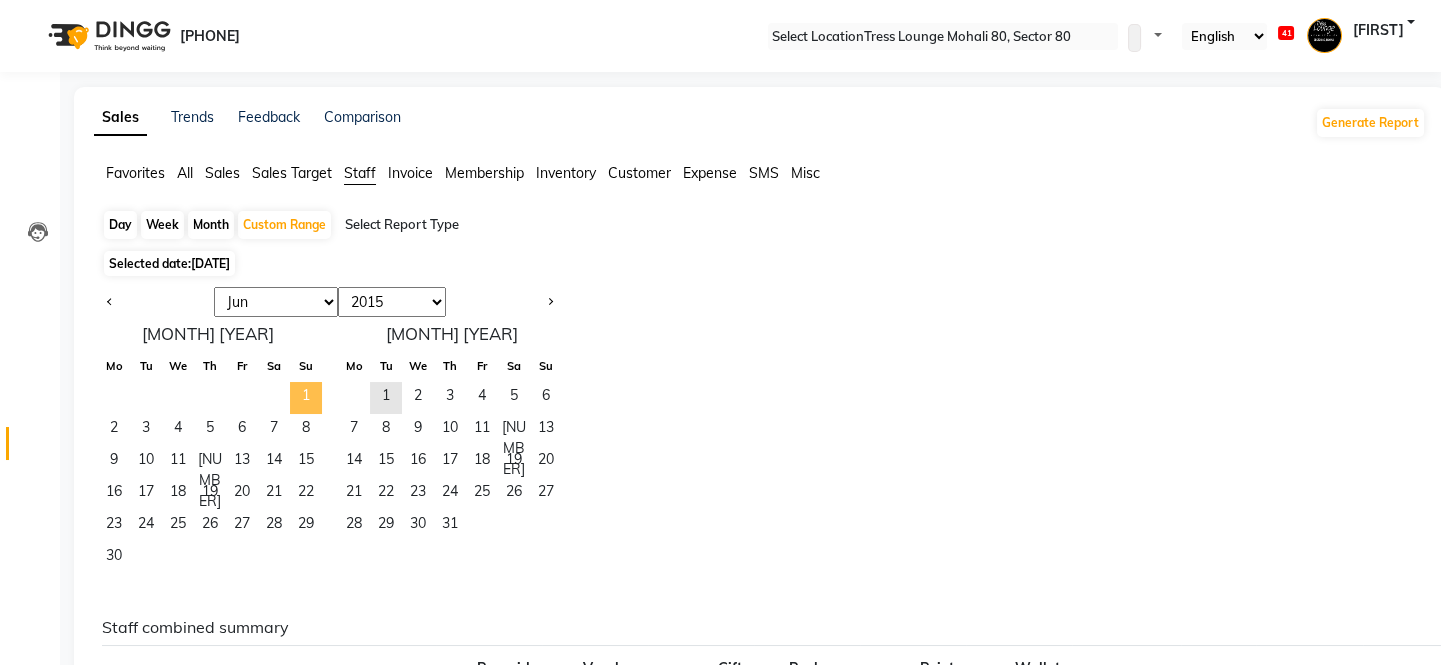 click on "1" at bounding box center [306, 398] 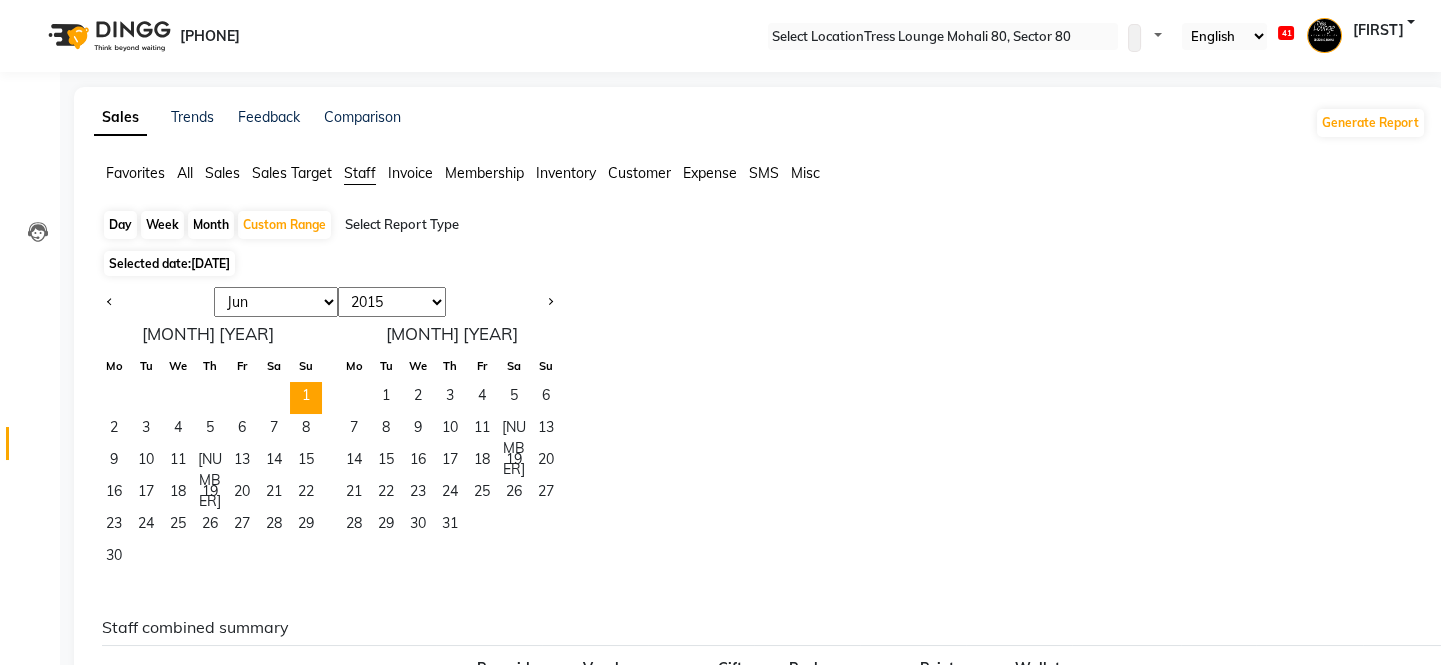 click on "[YEAR] [YEAR] [YEAR] [YEAR] [YEAR] [YEAR] [YEAR] [YEAR] [YEAR] [YEAR] [YEAR] [YEAR] [YEAR] [YEAR] [YEAR] [YEAR] [YEAR] [YEAR] [YEAR] [YEAR] [YEAR]" at bounding box center (392, 302) 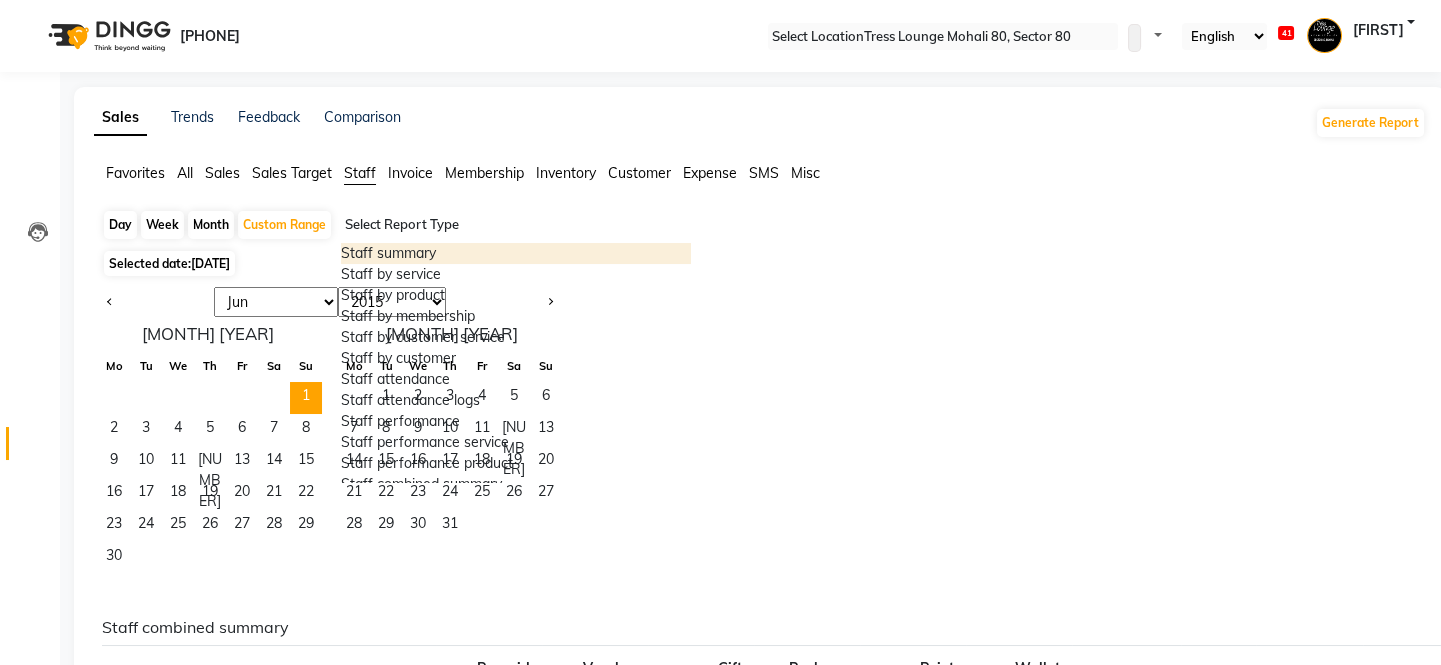 click at bounding box center (516, 225) 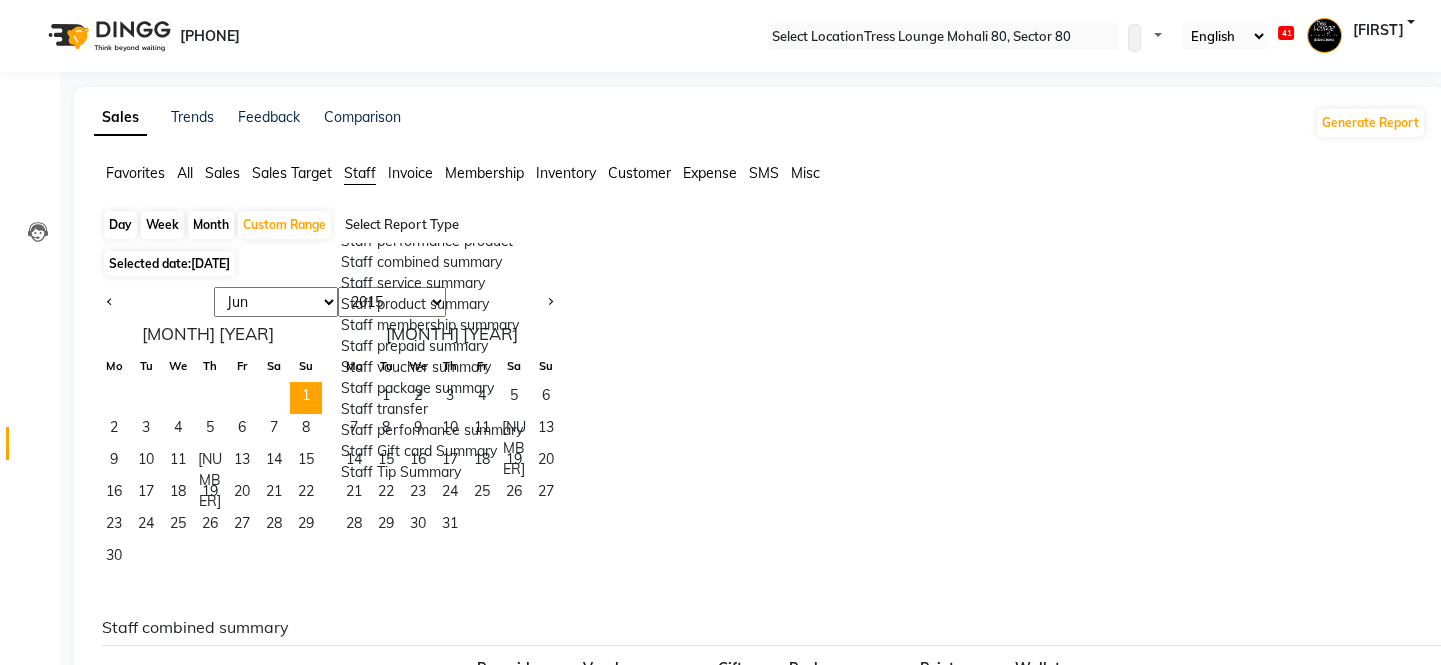 scroll, scrollTop: 316, scrollLeft: 0, axis: vertical 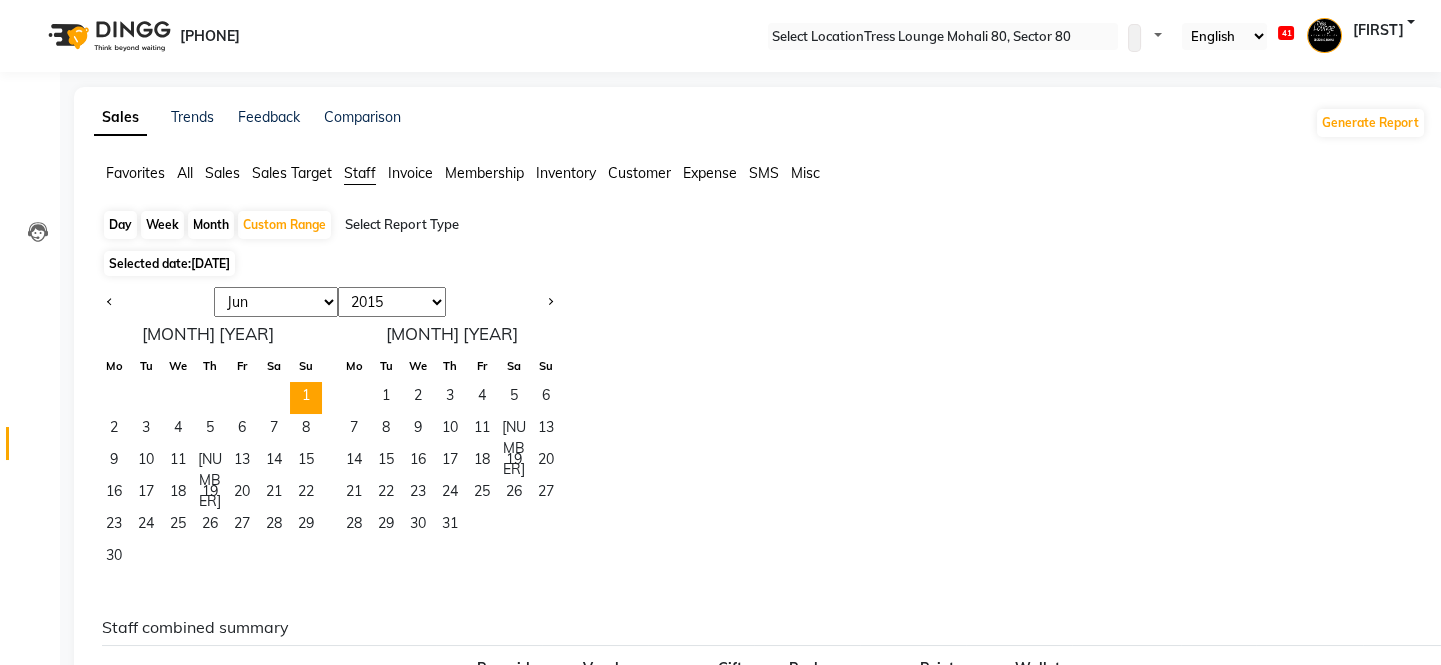 click on "Jan Feb Mar Apr May Jun Jul Aug Sep Oct Nov Dec 2015 2016 2017 2018 2019 2020 2021 2022 2023 2024 2025 2026 2027 2028 2029 2030 2031 2032 2033 2034 2035  June 2025  Mo Tu We Th Fr Sa Su  1   2   3   4   5   6   7   8   9   10   11   12   13   14   15   16   17   18   19   20   21   22   23   24   25   26   27   28   29   30   July 2025  Mo Tu We Th Fr Sa Su  1   2   3   4   5   6   7   8   9   10   11   12   13   14   15   16   17   18   19   20   21   22   23   24   25   26   27   28   29   30   31" at bounding box center [760, 430] 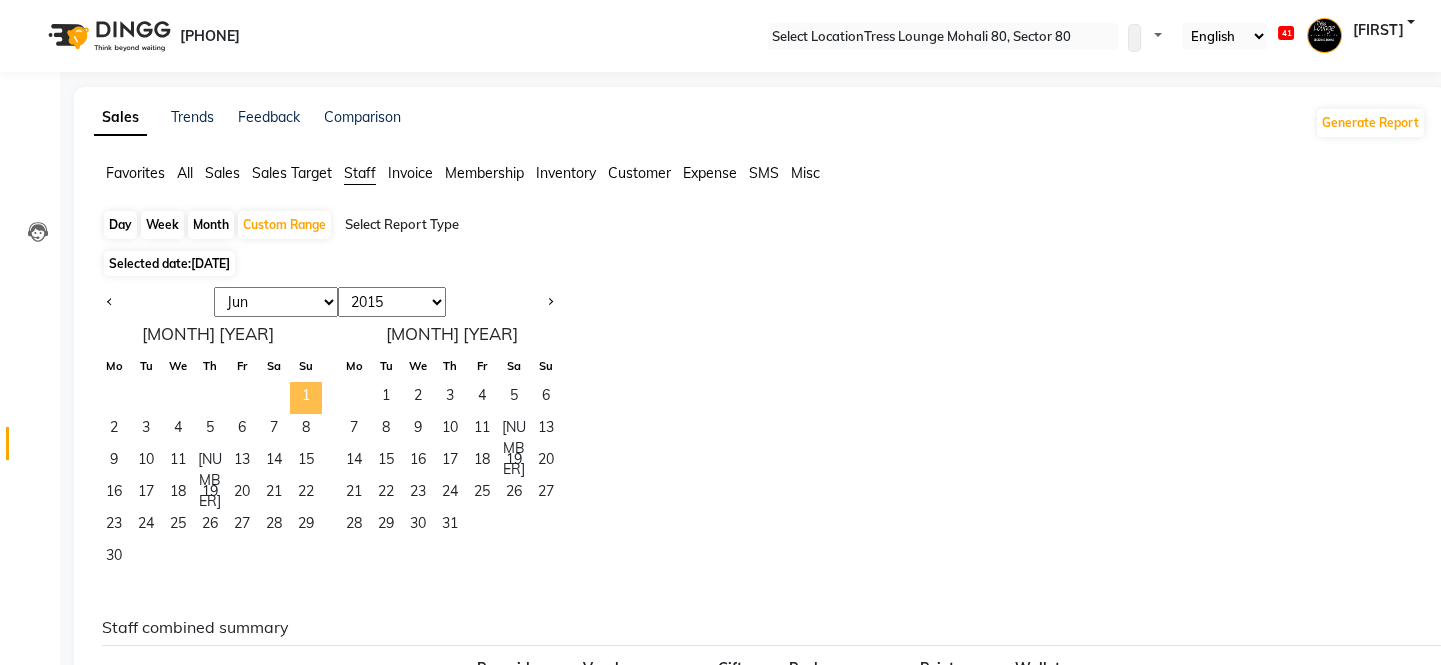 click on "1" at bounding box center [306, 398] 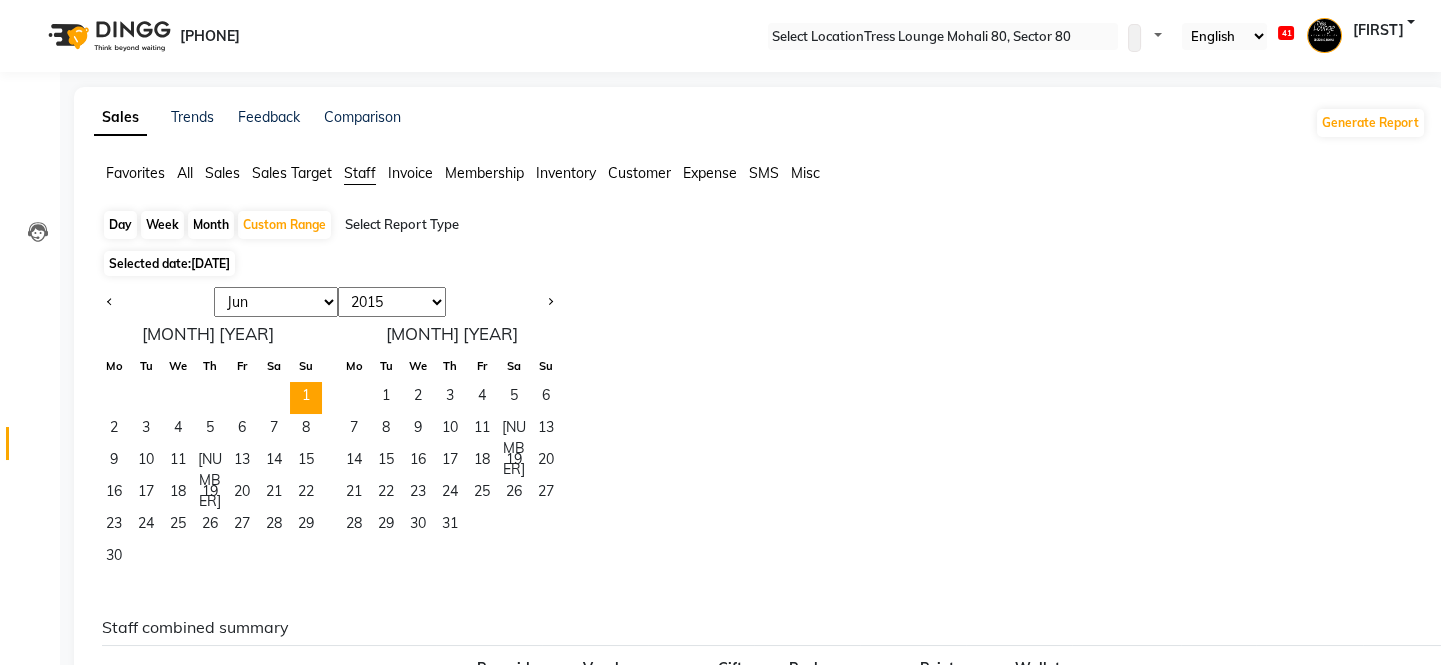 click on "Selected date:  [DATE]" at bounding box center (764, 263) 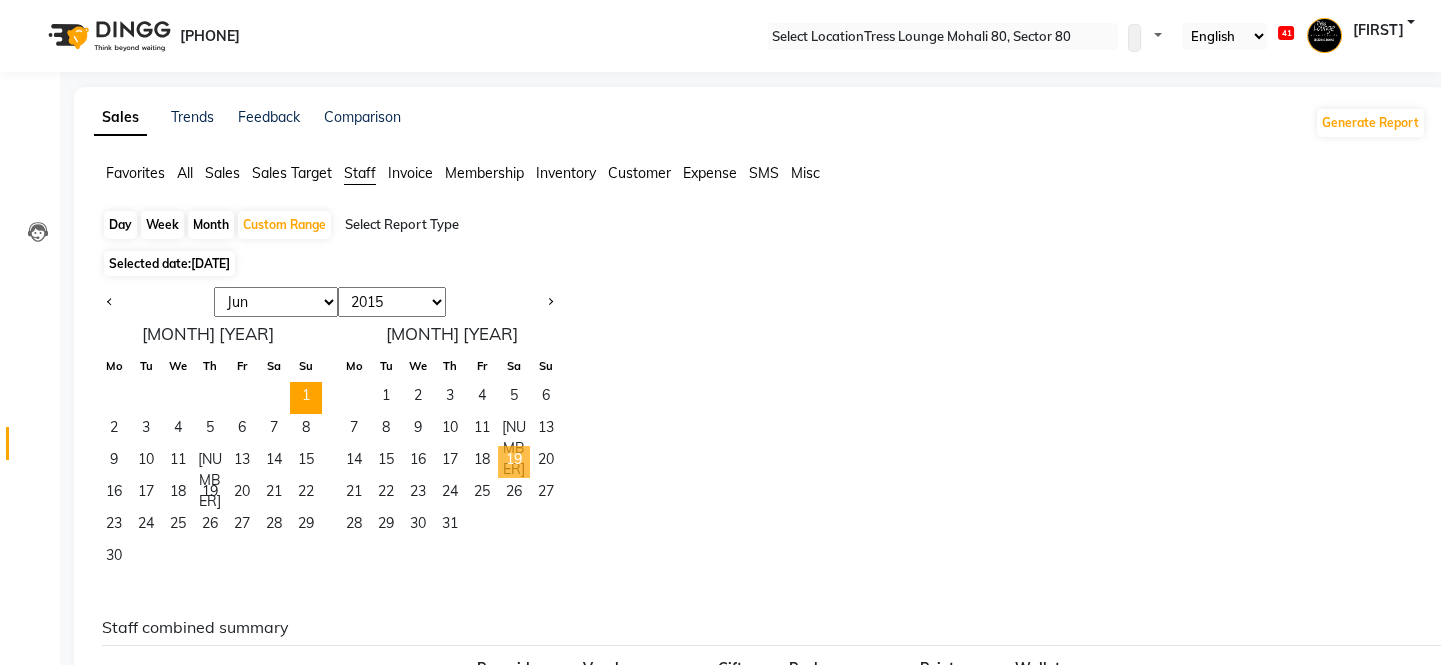 click on "19" at bounding box center (514, 462) 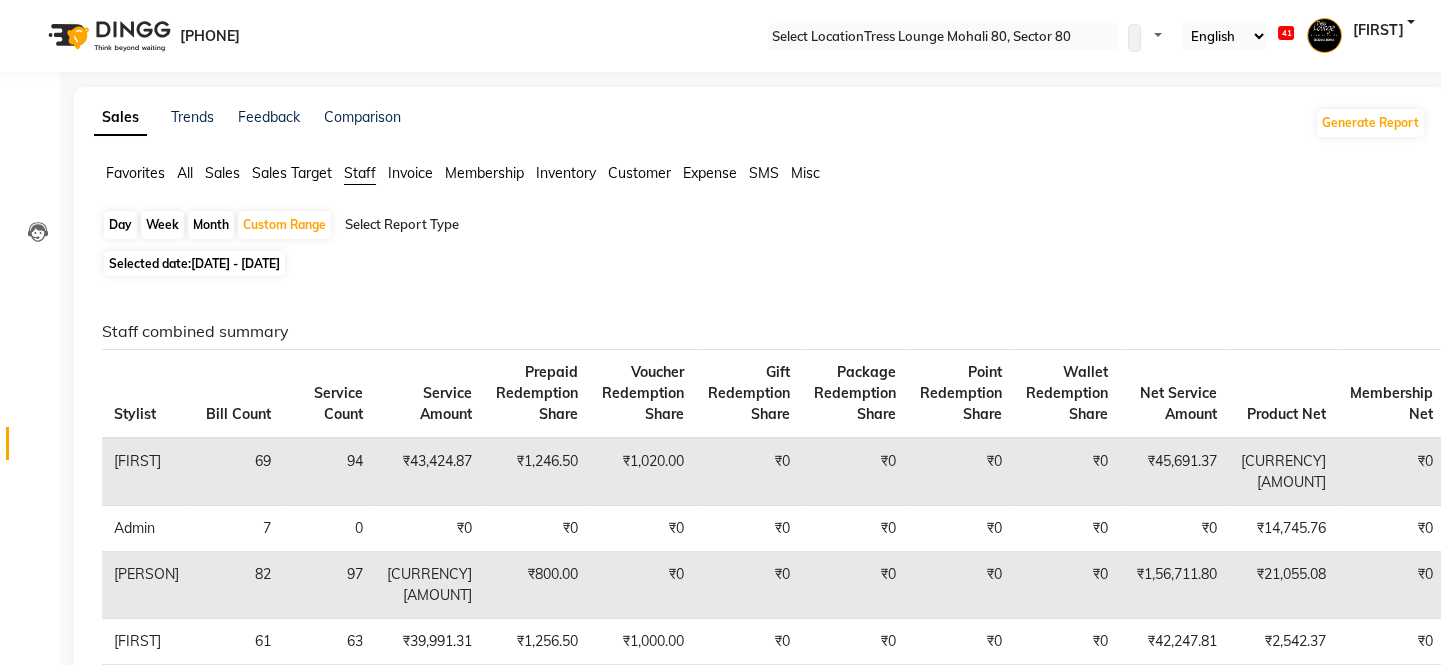 click on "[PERSON]" at bounding box center (146, 472) 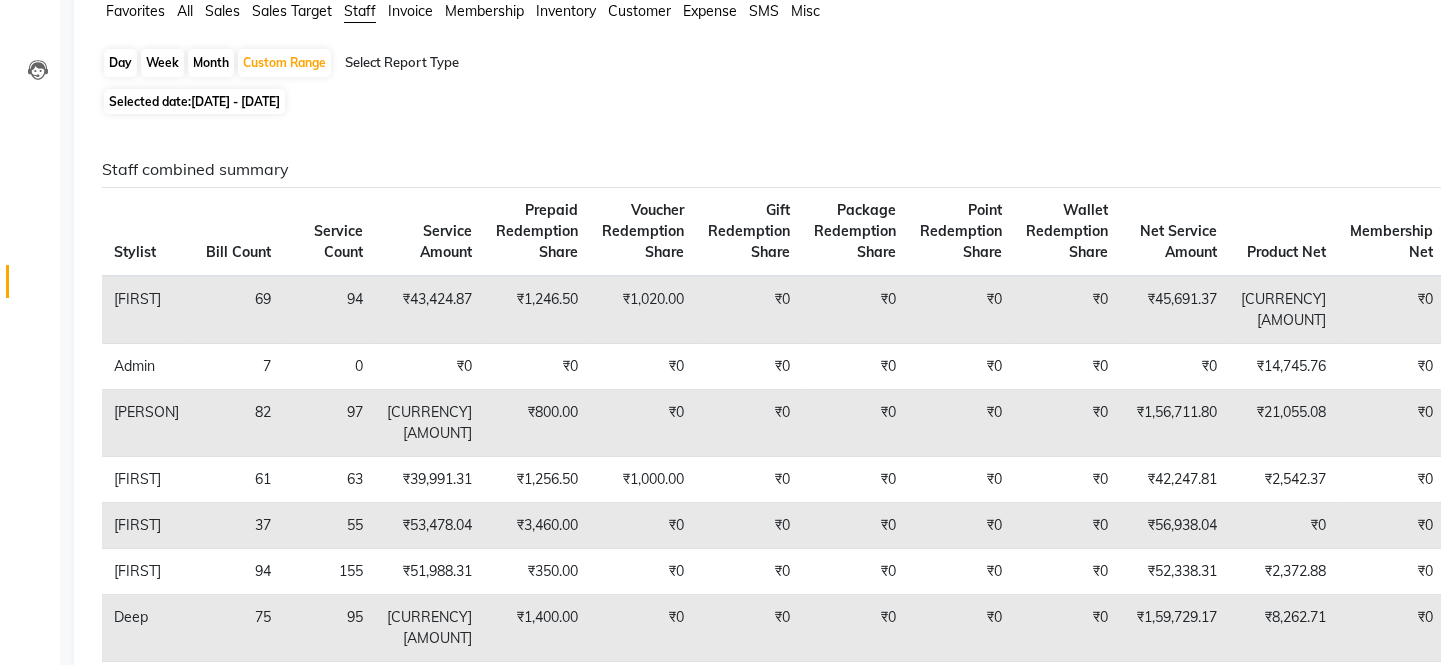 scroll, scrollTop: 180, scrollLeft: 0, axis: vertical 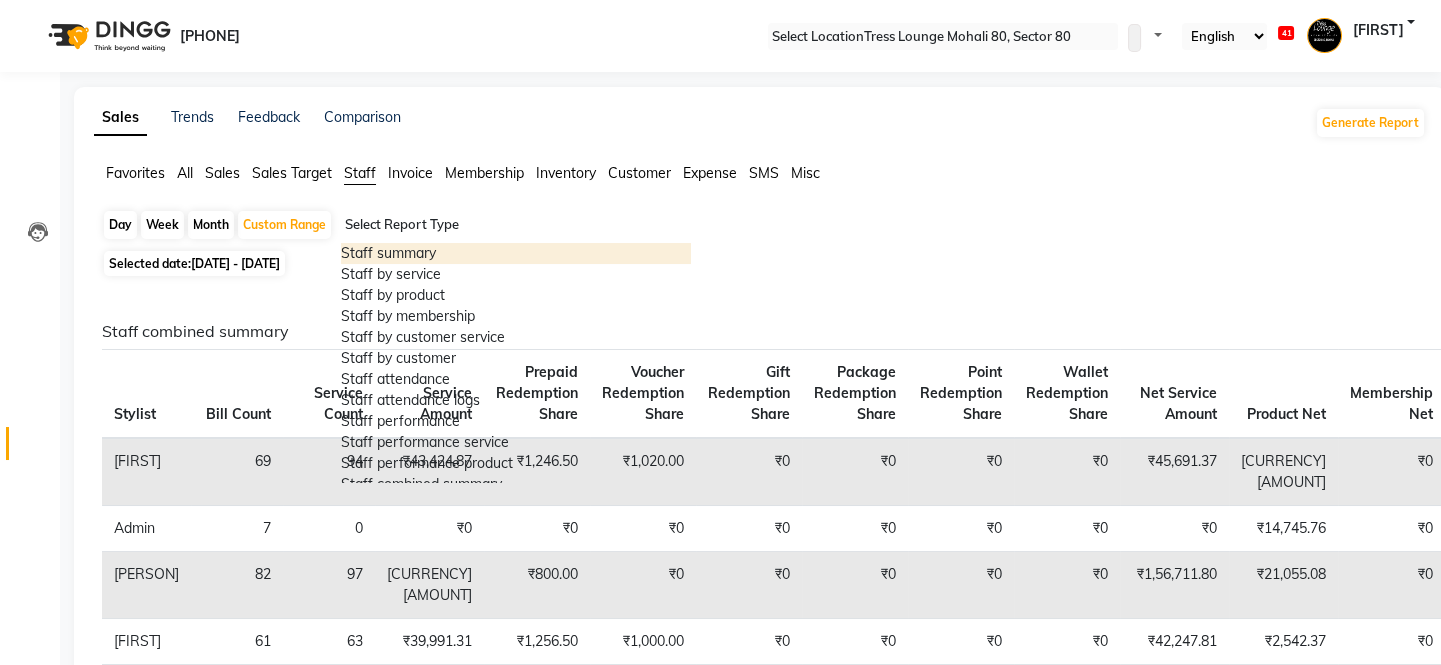 click at bounding box center [516, 225] 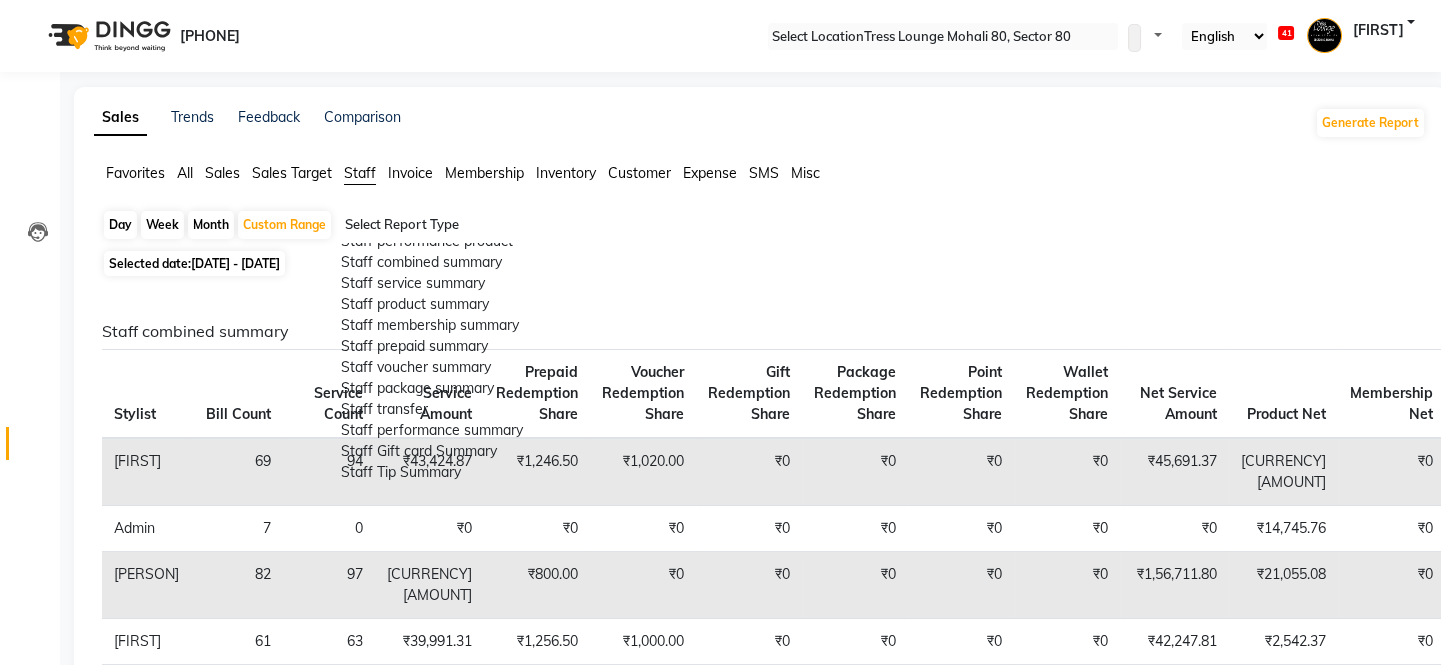 scroll, scrollTop: 0, scrollLeft: 0, axis: both 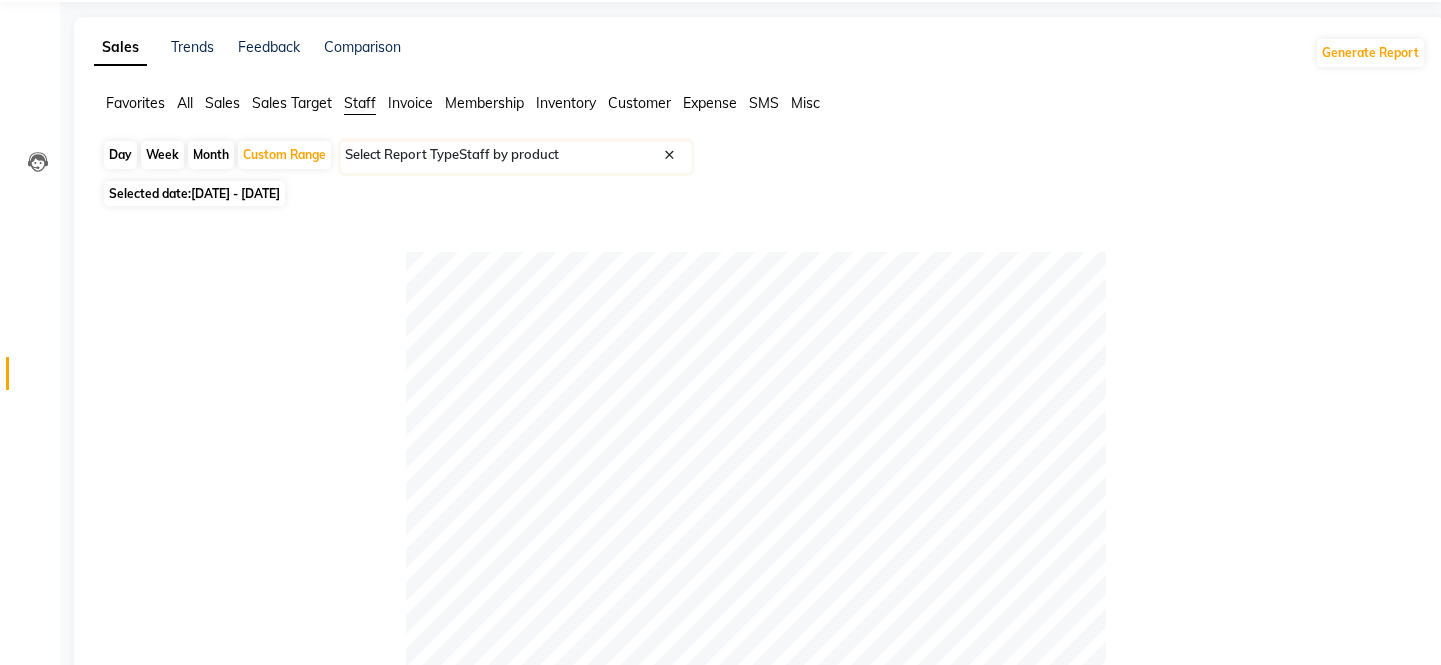 click on "Month" at bounding box center [211, 155] 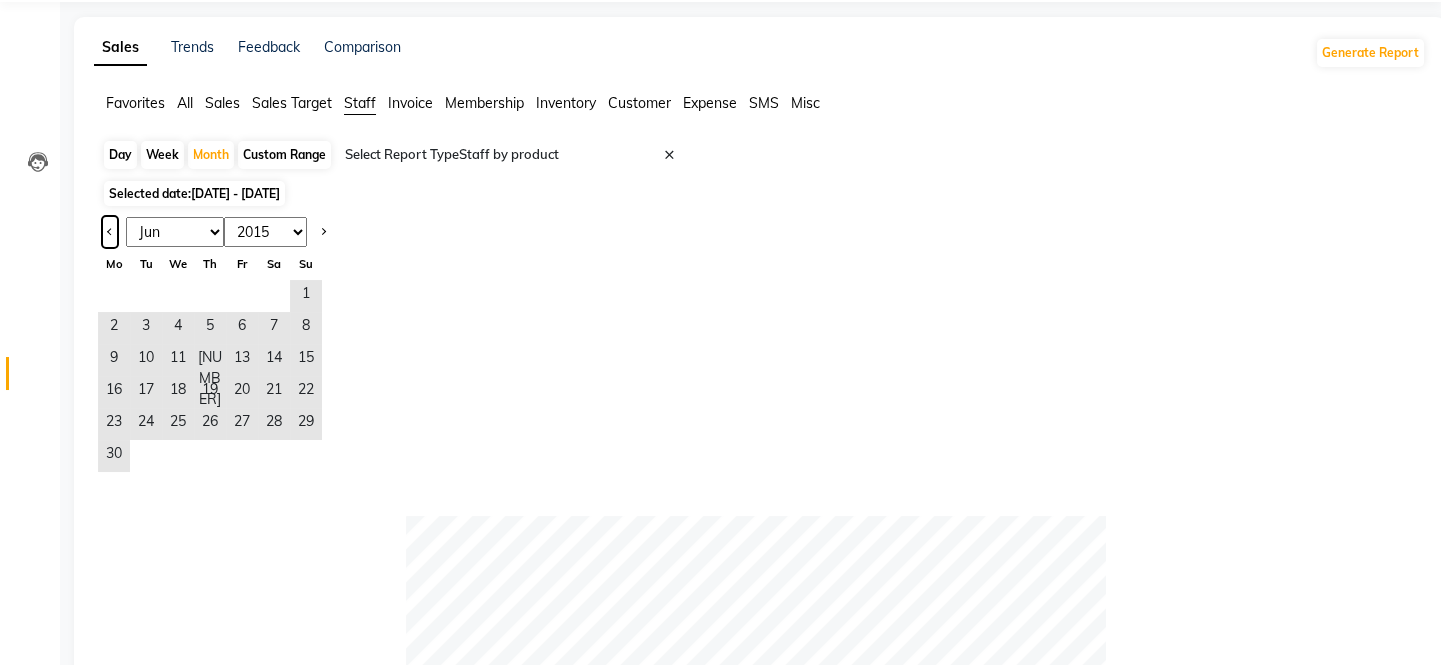 click at bounding box center (110, 232) 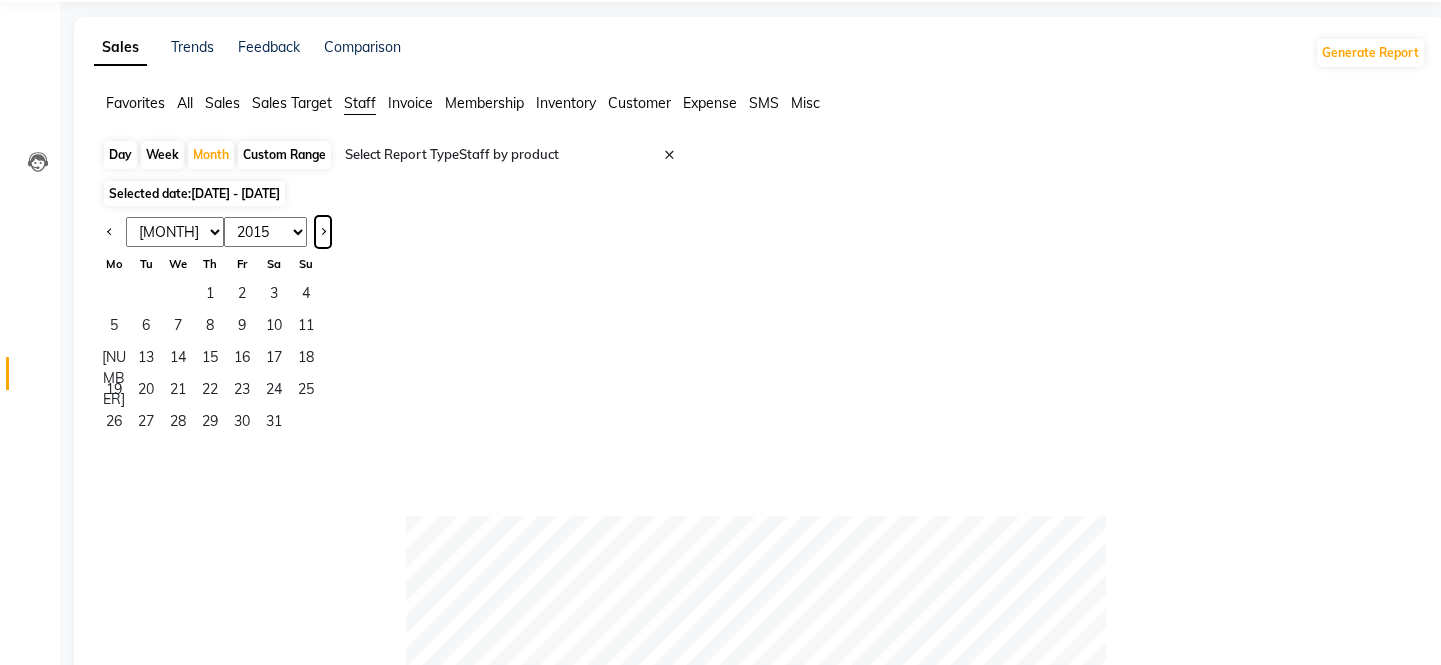 click at bounding box center (322, 230) 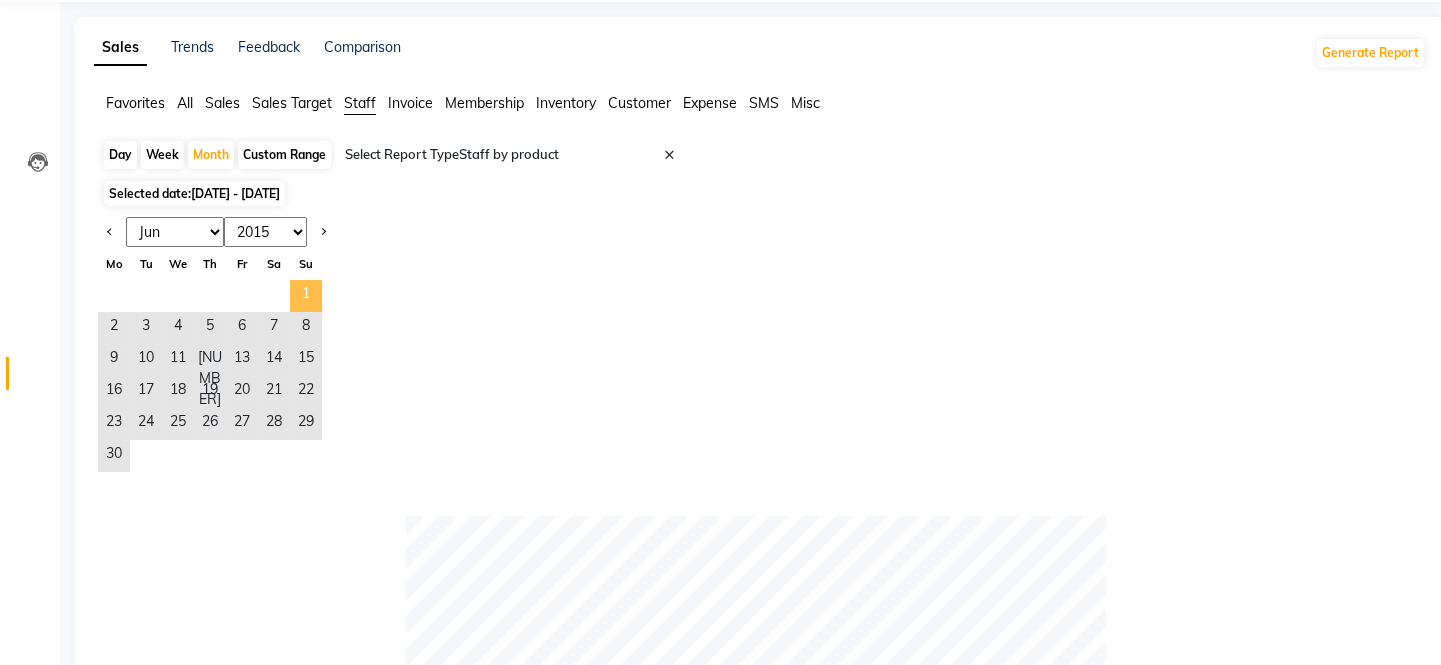 click on "1" at bounding box center (306, 296) 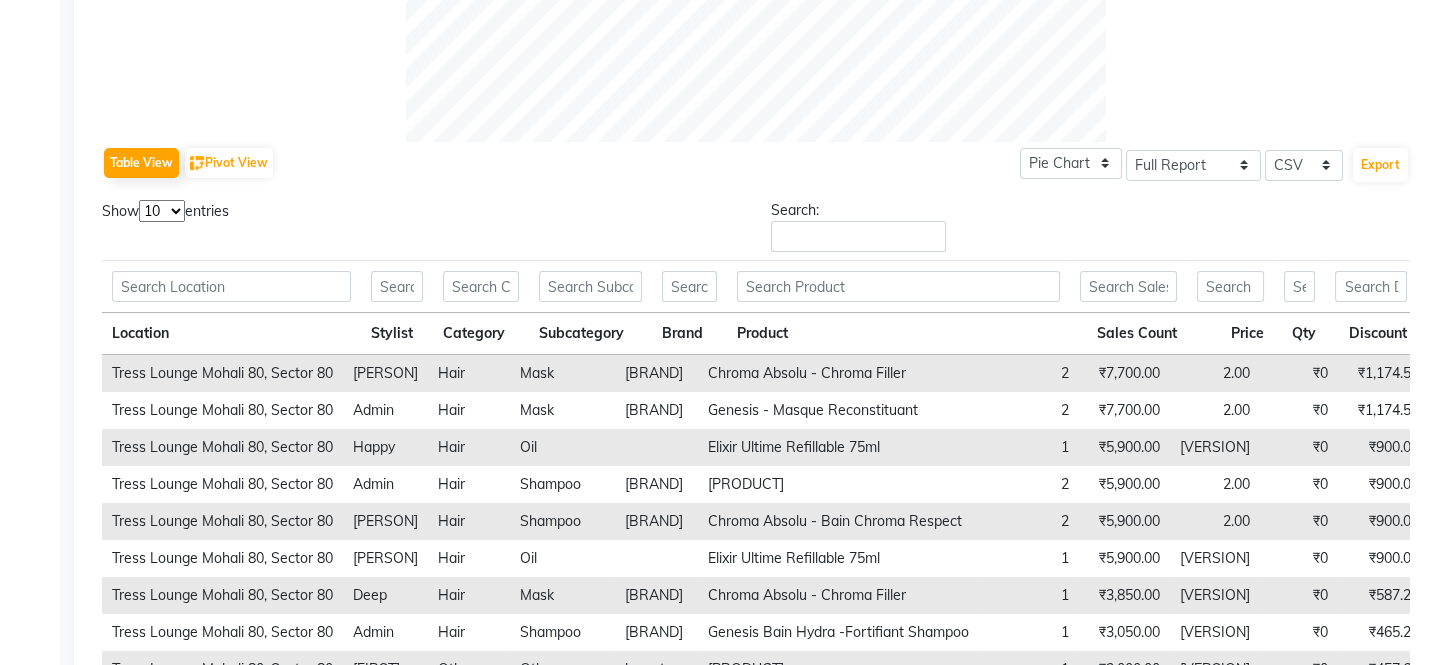 scroll, scrollTop: 880, scrollLeft: 0, axis: vertical 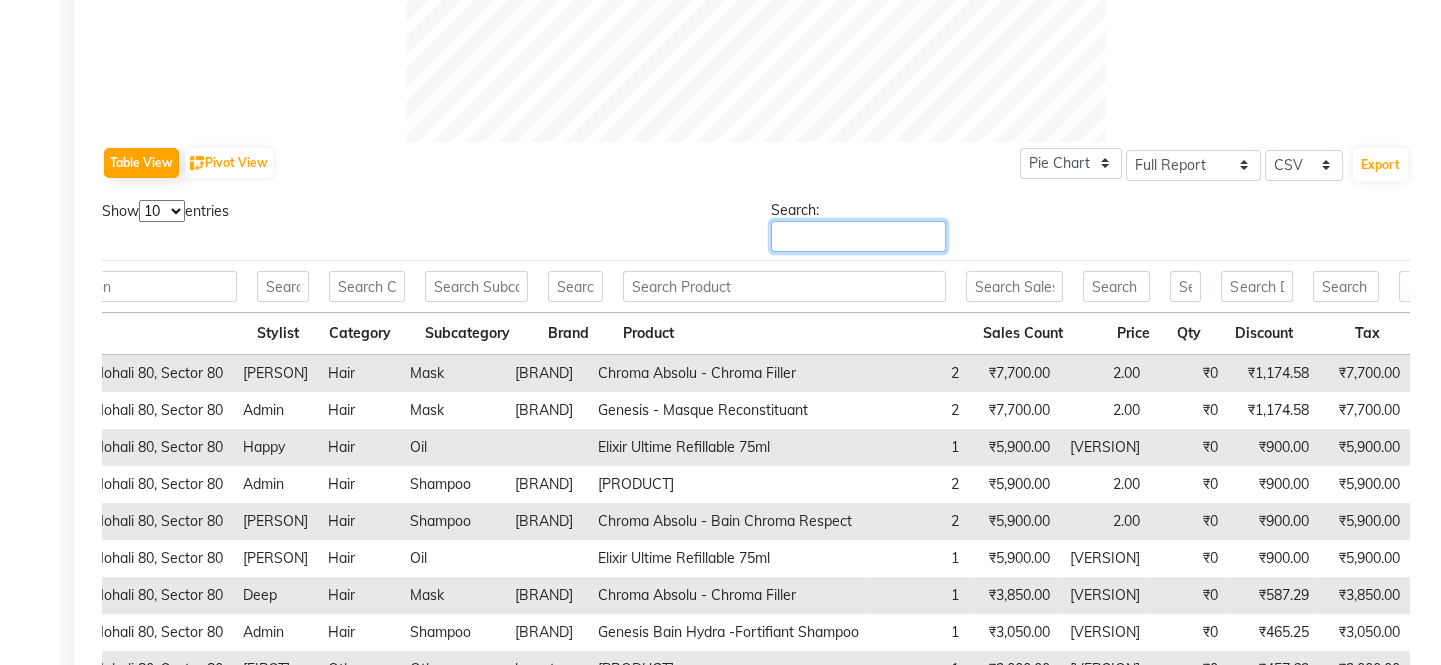 click on "Search:" at bounding box center (858, 236) 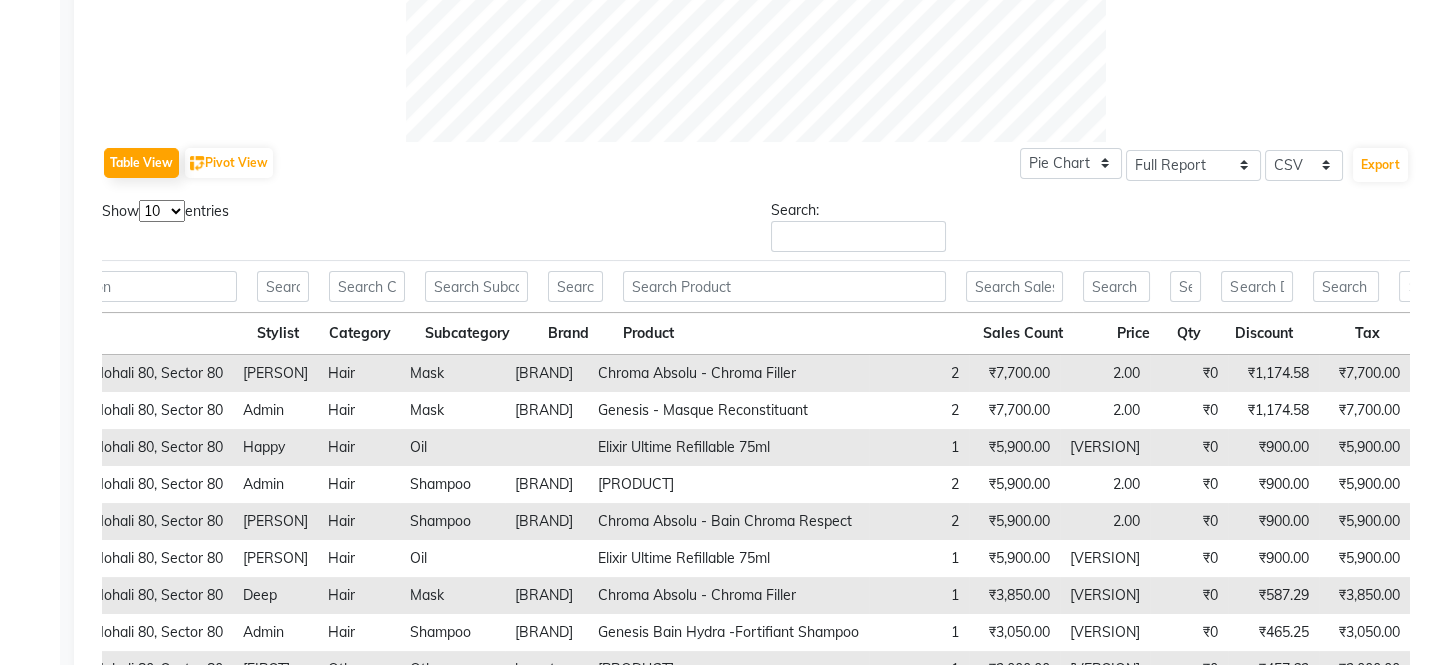 click on "Stylist" at bounding box center [283, 334] 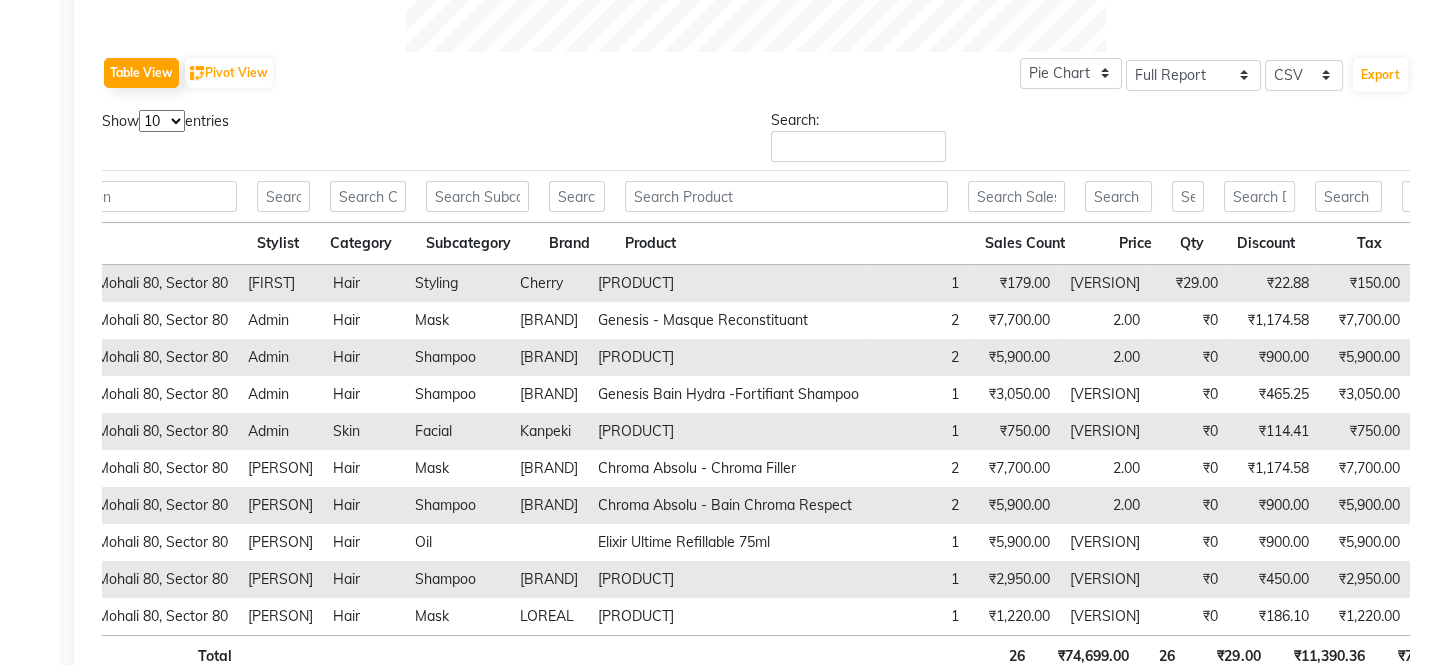 scroll, scrollTop: 970, scrollLeft: 0, axis: vertical 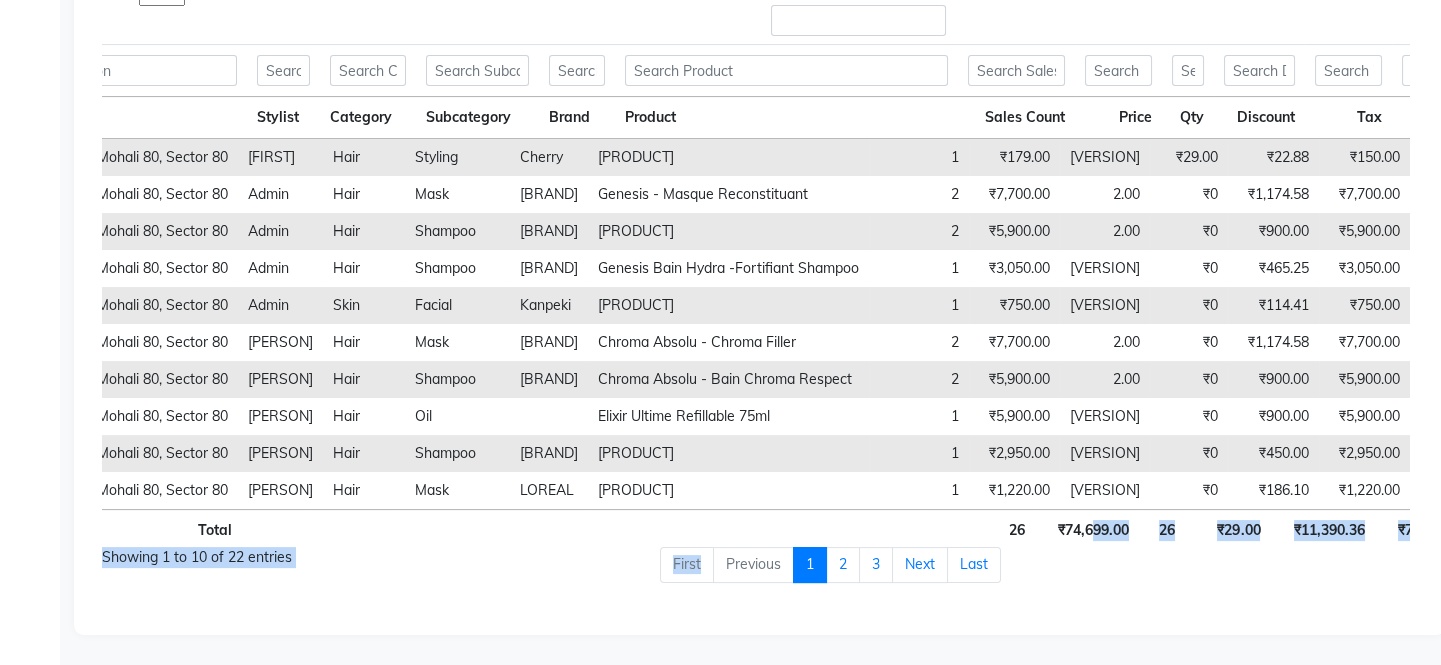 drag, startPoint x: 1103, startPoint y: 634, endPoint x: 1123, endPoint y: 600, distance: 39.446167 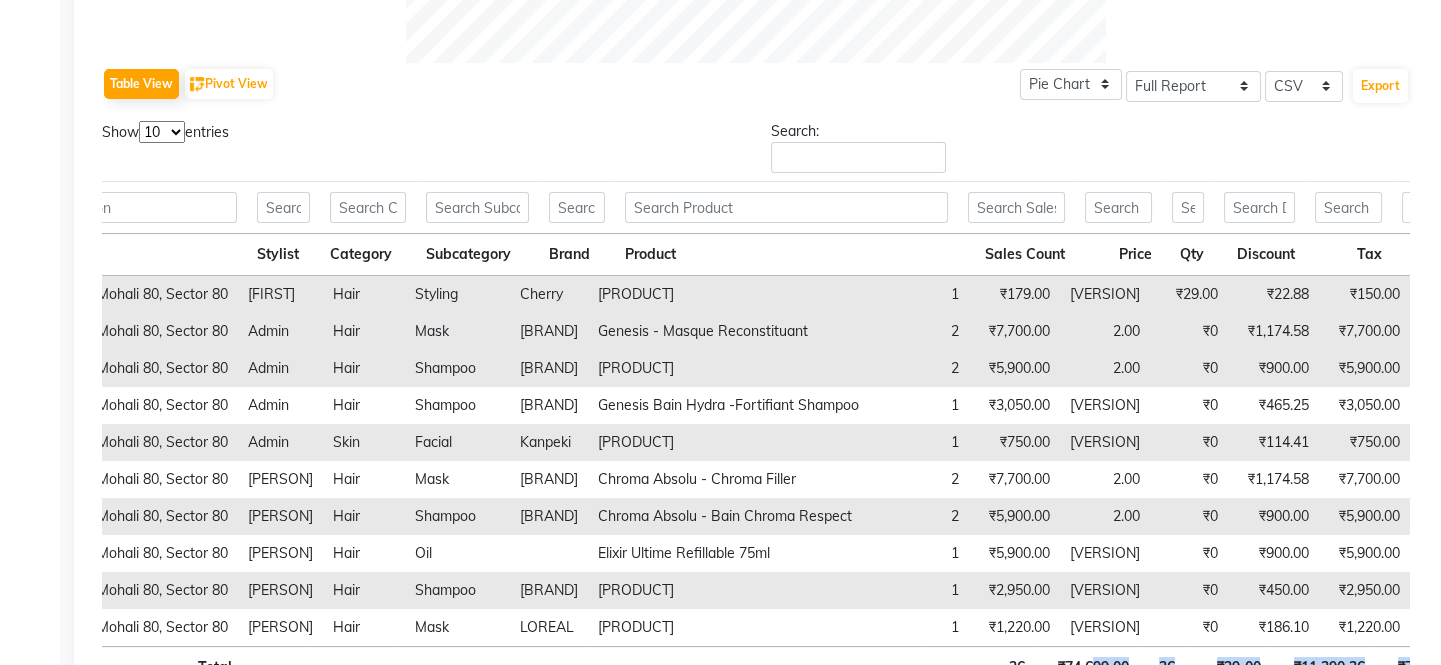 scroll, scrollTop: 958, scrollLeft: 0, axis: vertical 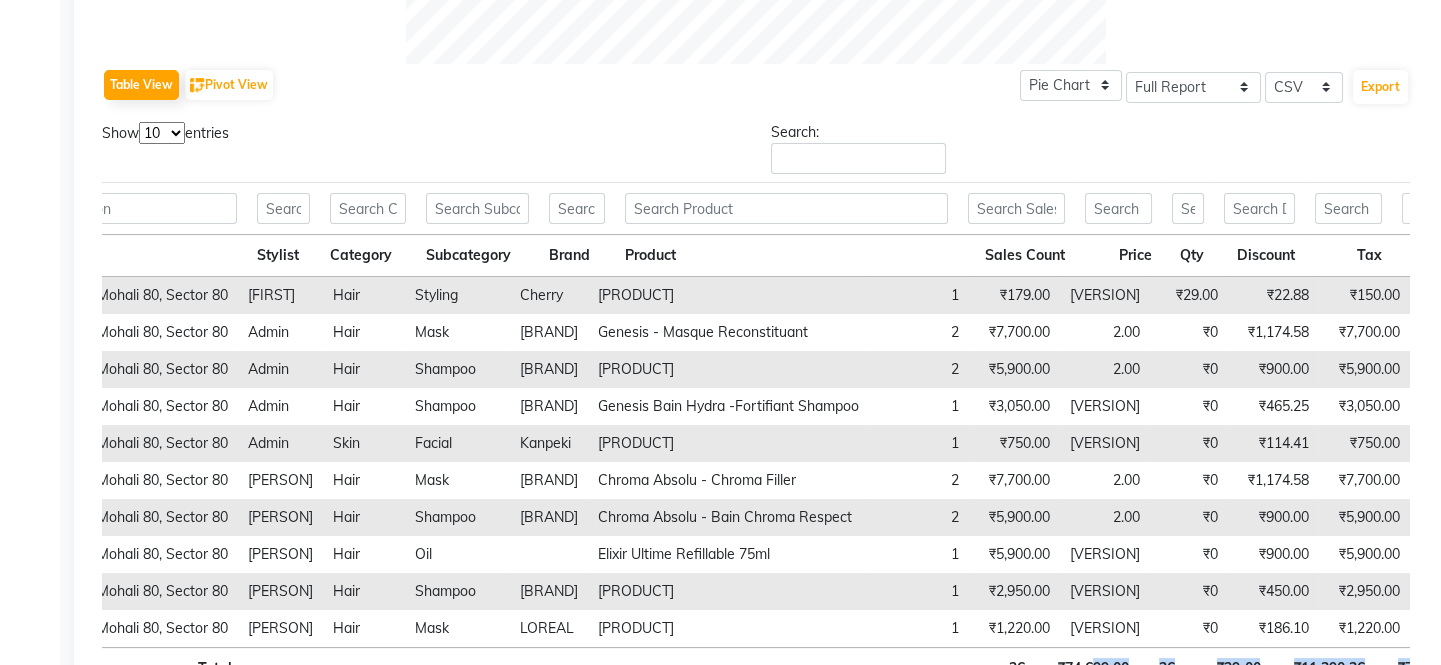 click on "Brand" at bounding box center [577, 256] 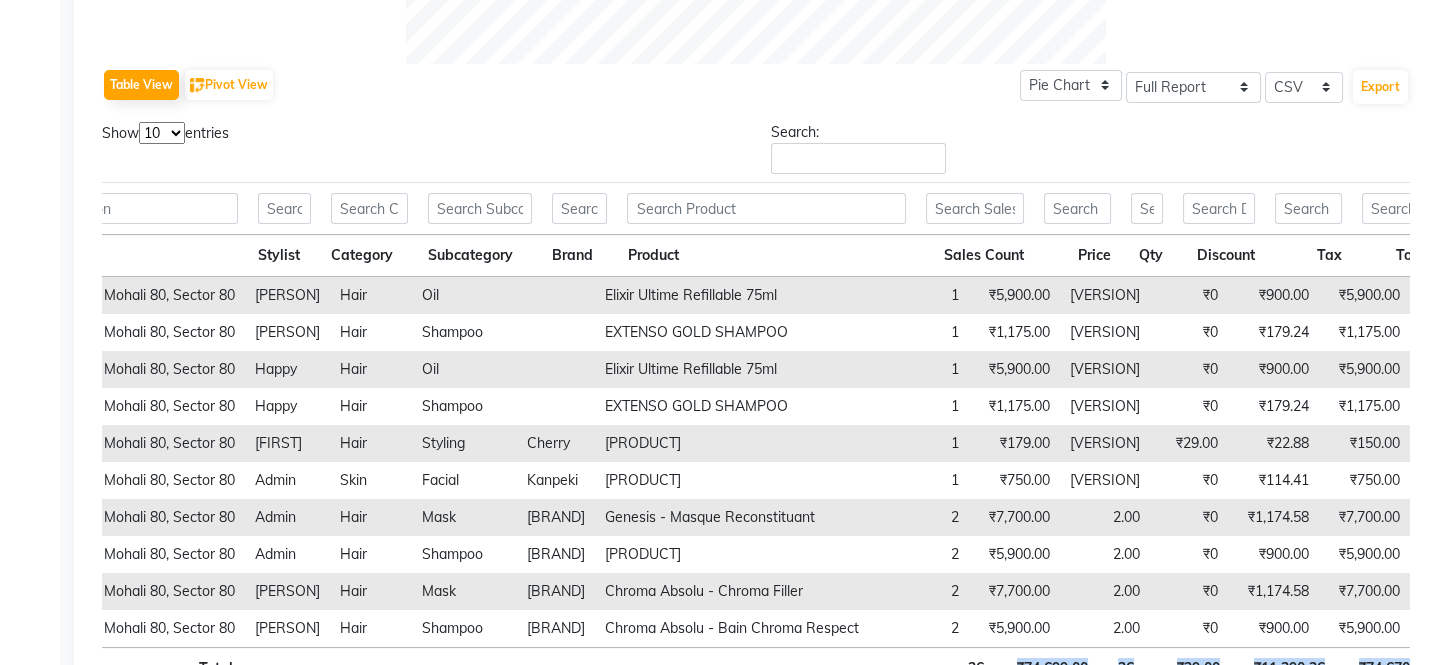scroll, scrollTop: 0, scrollLeft: 167, axis: horizontal 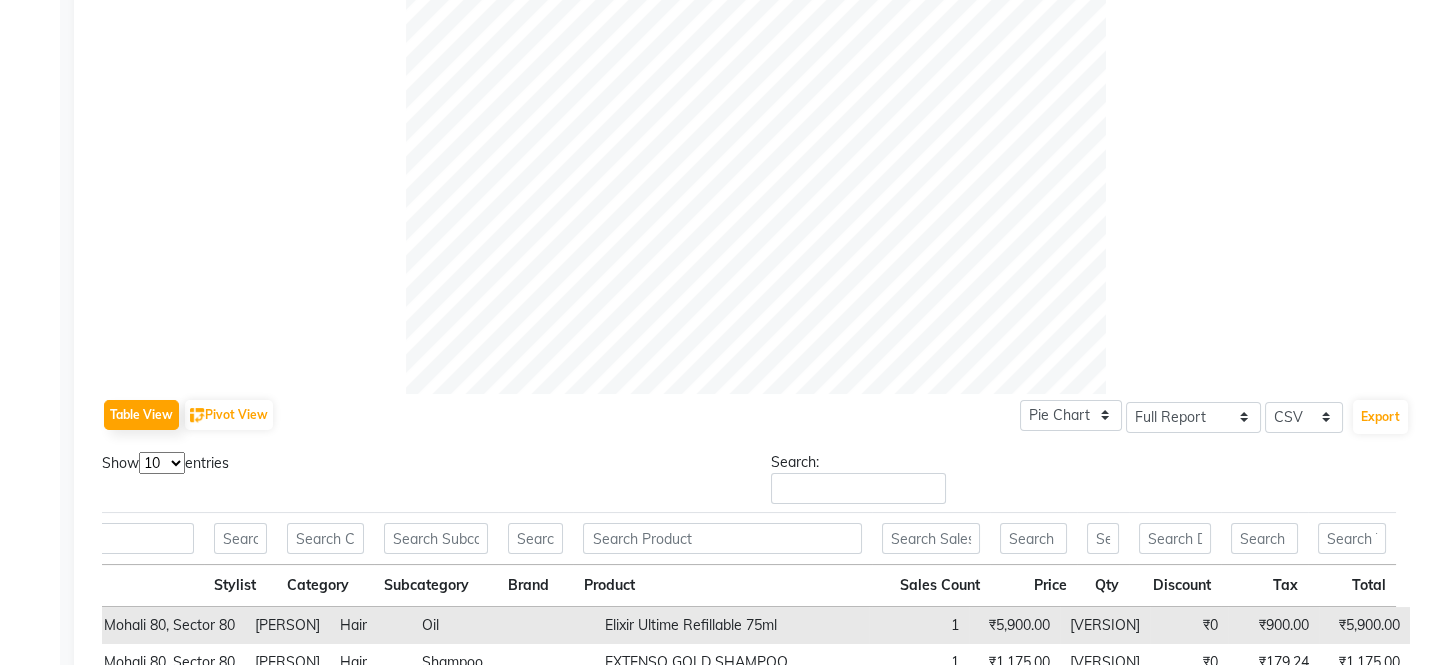 click on "10 25 50 100" at bounding box center [162, 463] 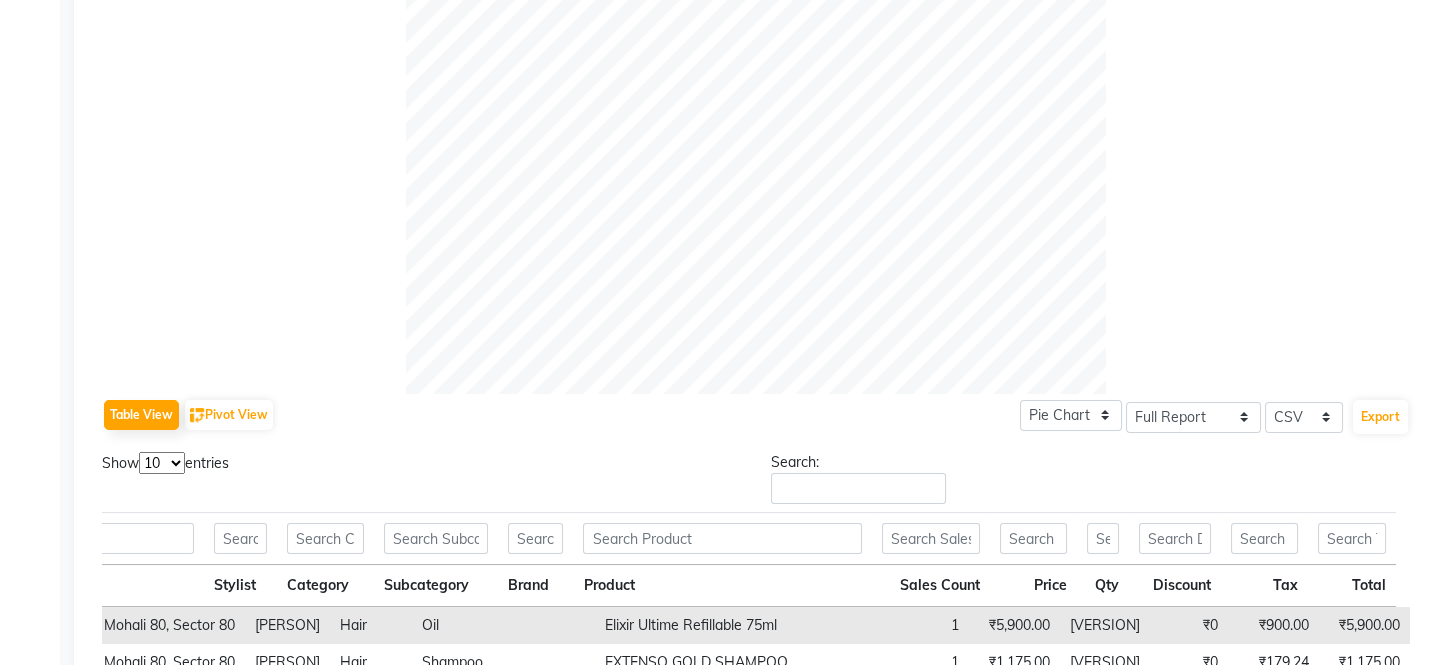 select on "100" 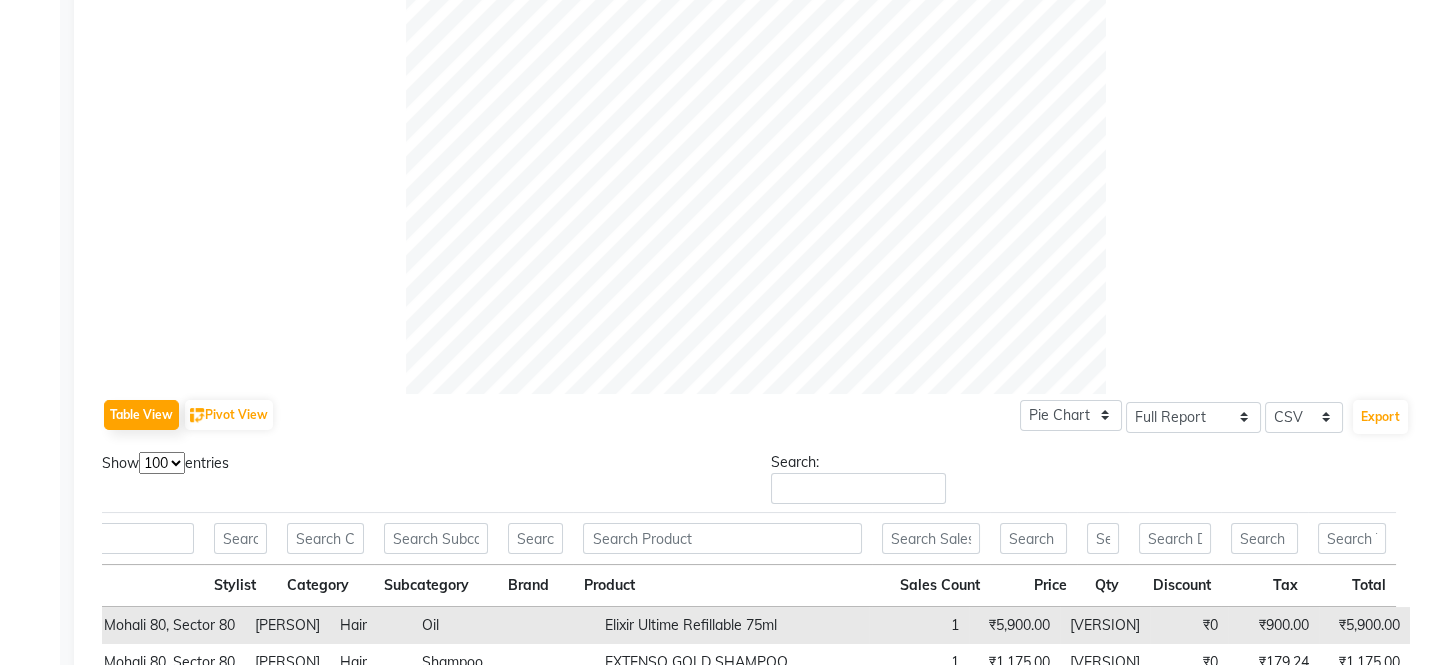 click on "10 25 50 100" at bounding box center [162, 463] 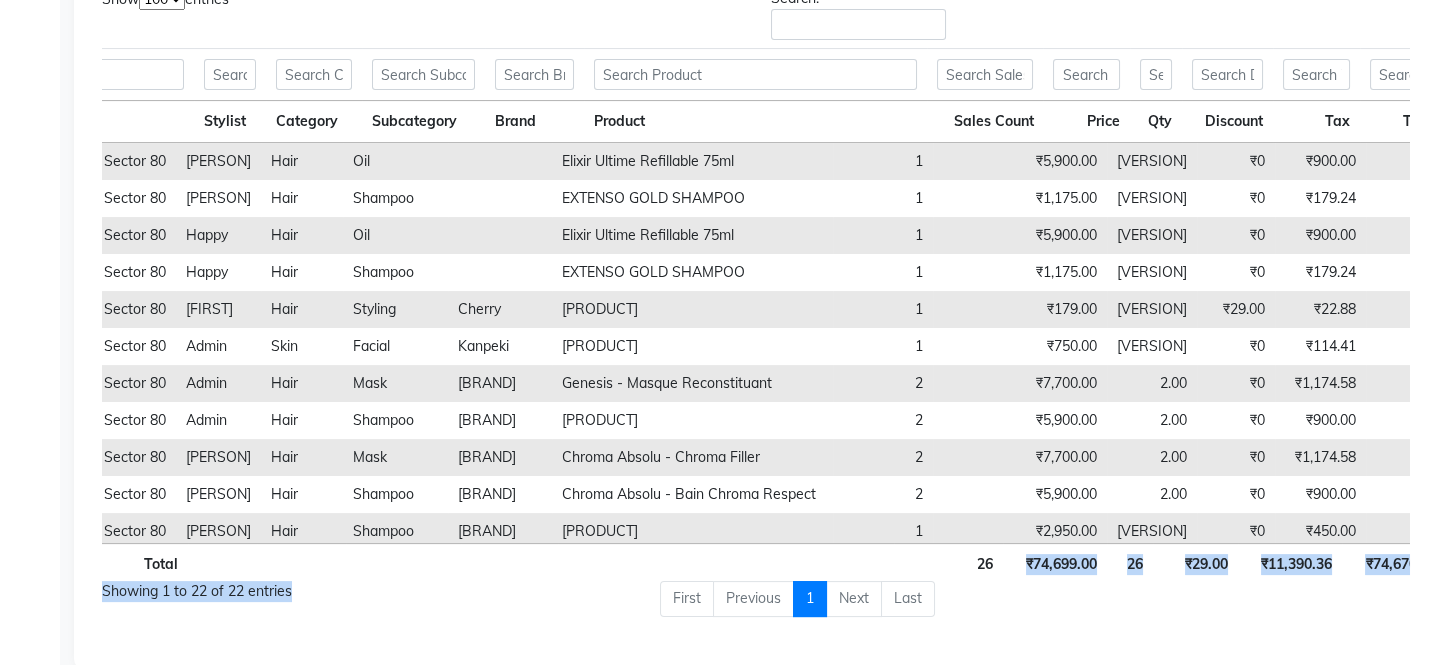 scroll, scrollTop: 1120, scrollLeft: 0, axis: vertical 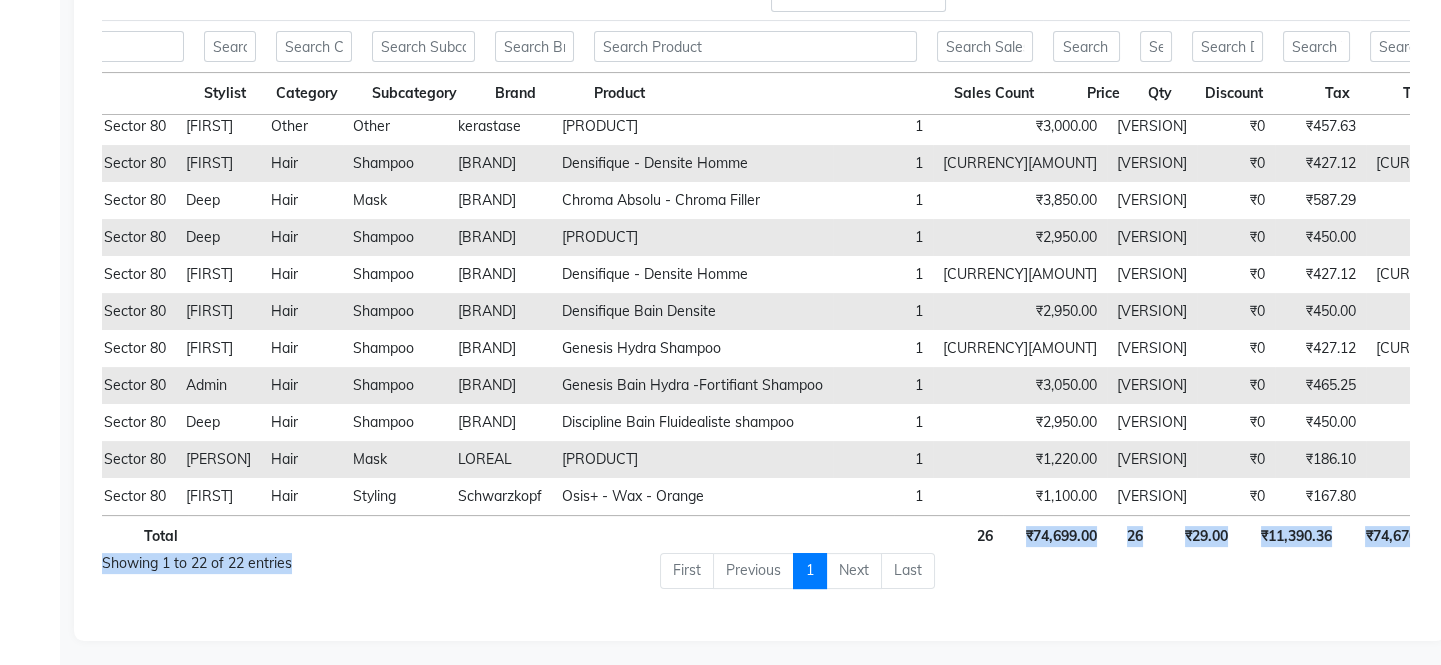 click on "First" at bounding box center (687, 571) 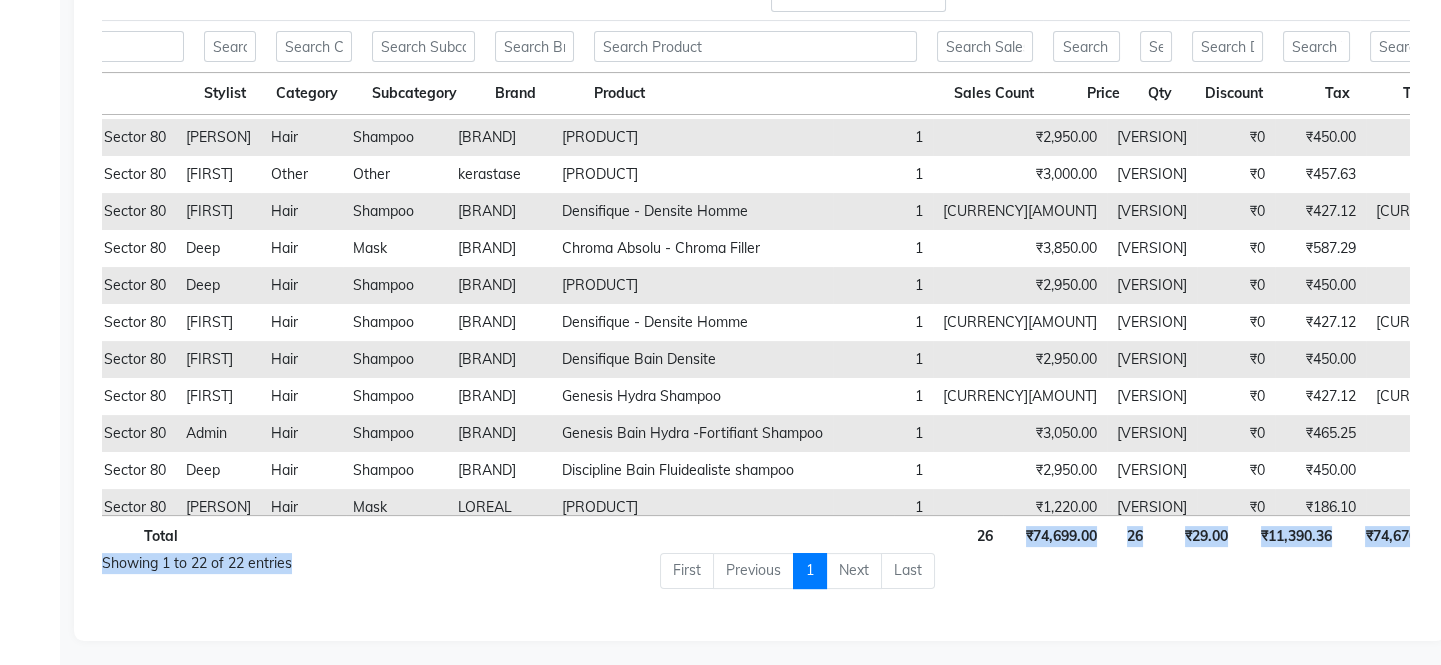 scroll, scrollTop: 377, scrollLeft: 167, axis: both 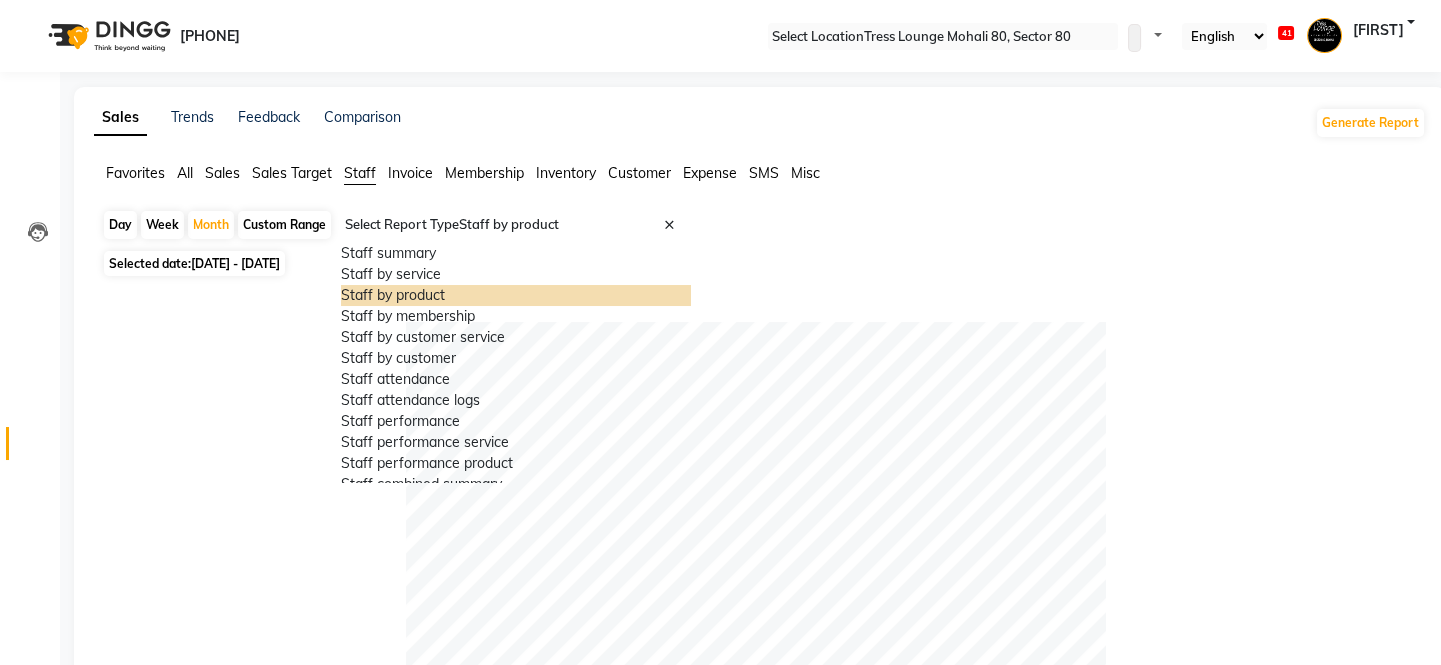 click on "Select Report Type × Staff by product ×  Staff summary   Staff by service   Staff by product   Staff by membership   Staff by customer service   Staff by customer   Staff attendance   Staff attendance logs   Staff performance   Staff performance service   Staff performance product   Staff combined summary   Staff service summary   Staff product summary   Staff membership summary   Staff prepaid summary   Staff voucher summary   Staff package summary   Staff transfer   Staff performance summary   Staff Gift card Summary   Staff Tip Summary" at bounding box center (516, 227) 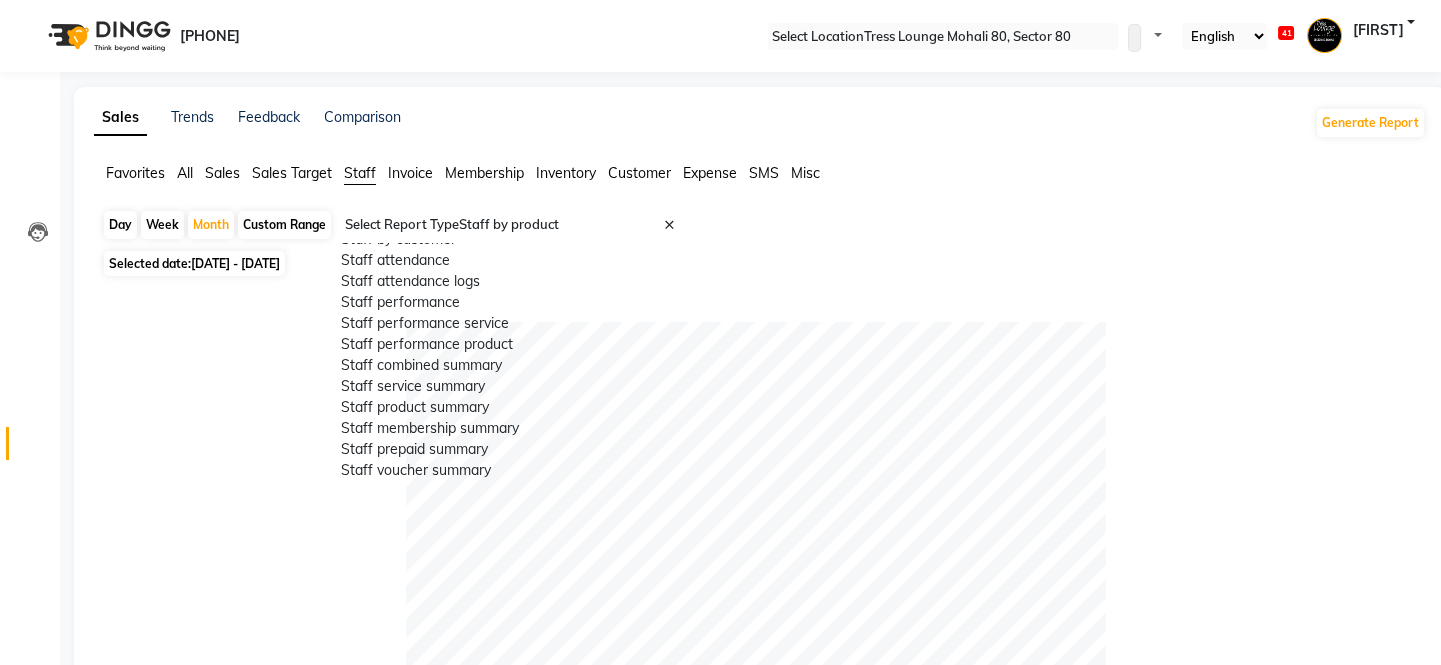 scroll, scrollTop: 127, scrollLeft: 0, axis: vertical 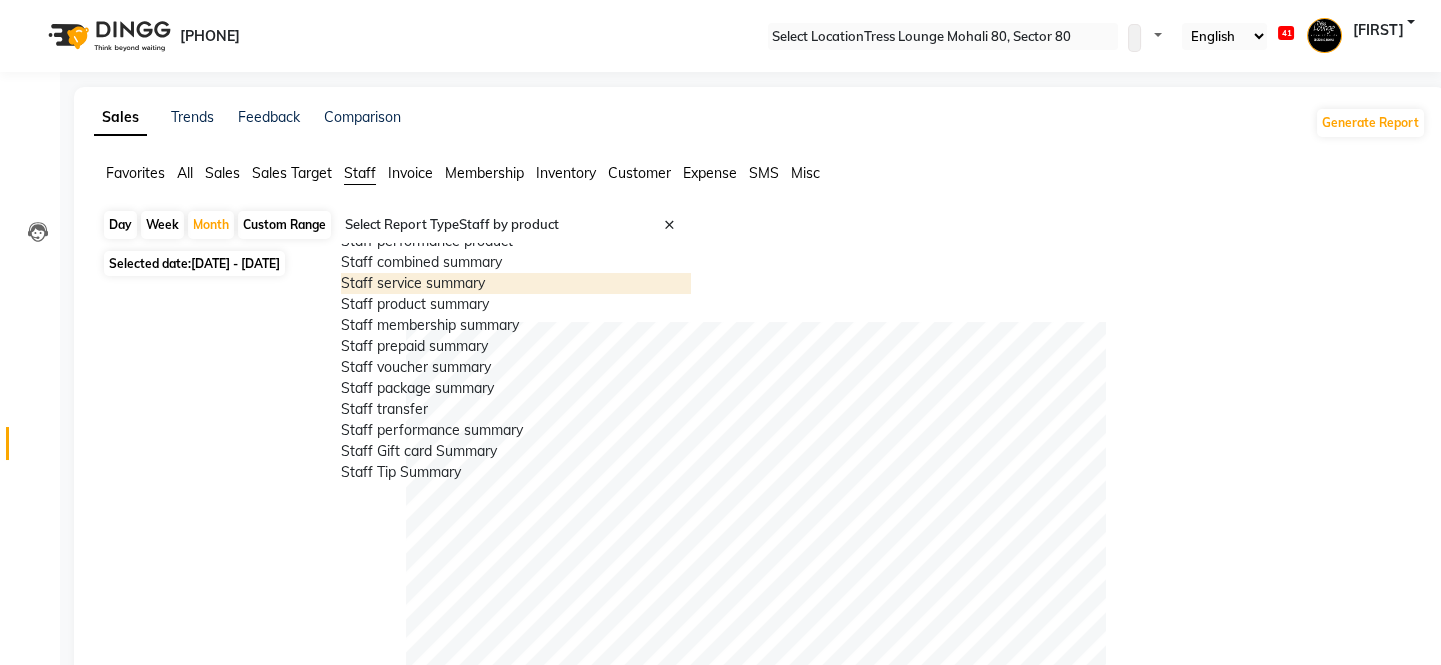 click on "Sales Target" at bounding box center (135, 173) 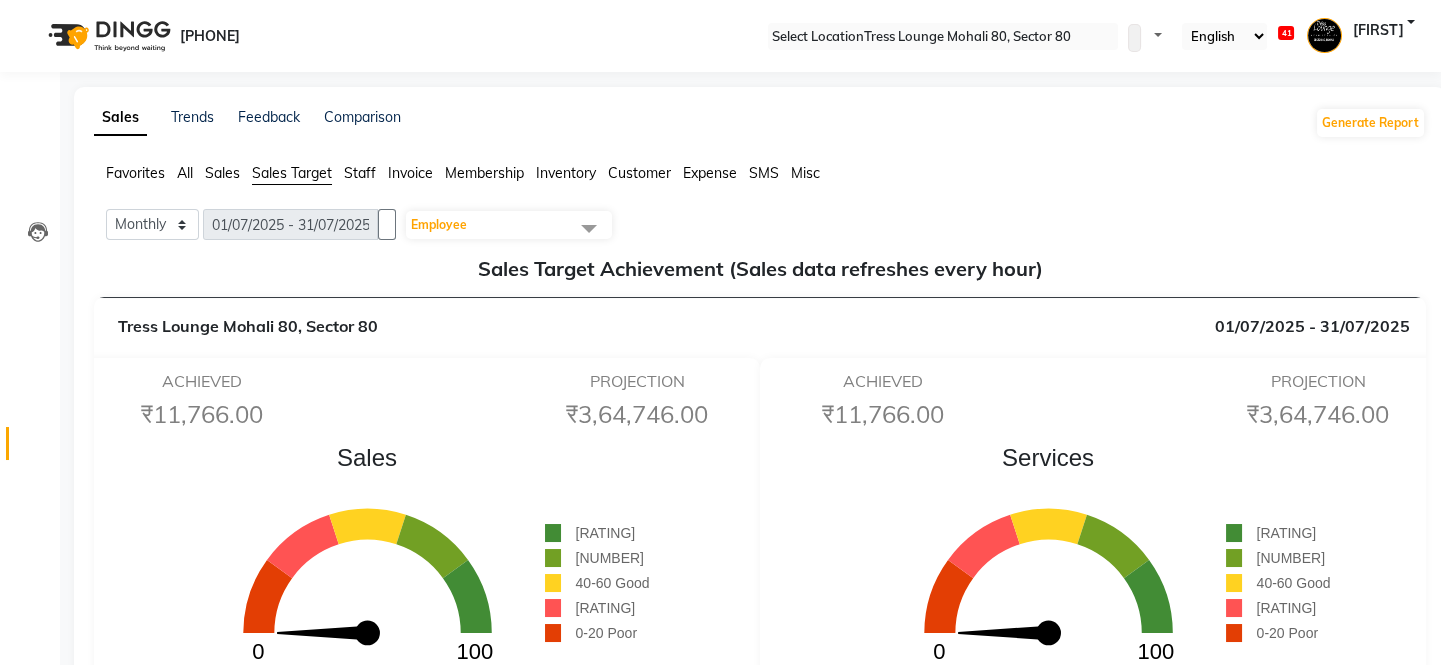 click on "Sales" at bounding box center [135, 173] 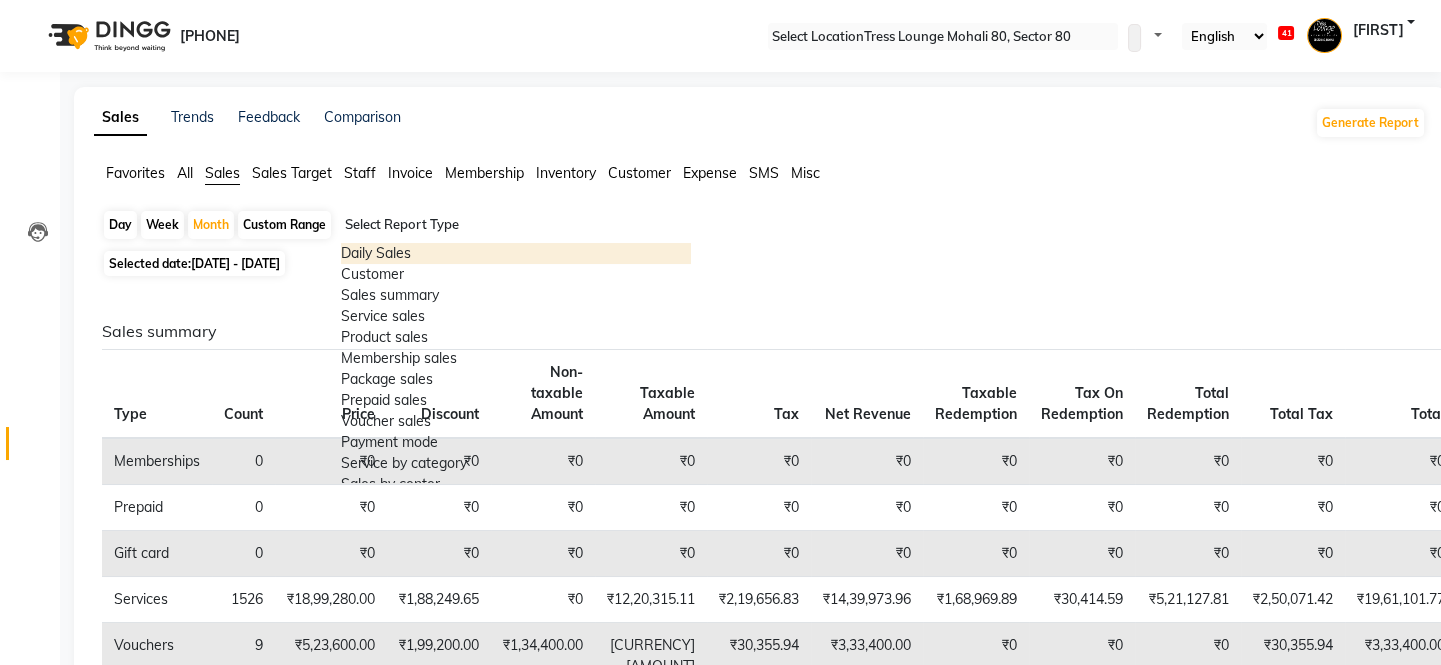 click at bounding box center [516, 225] 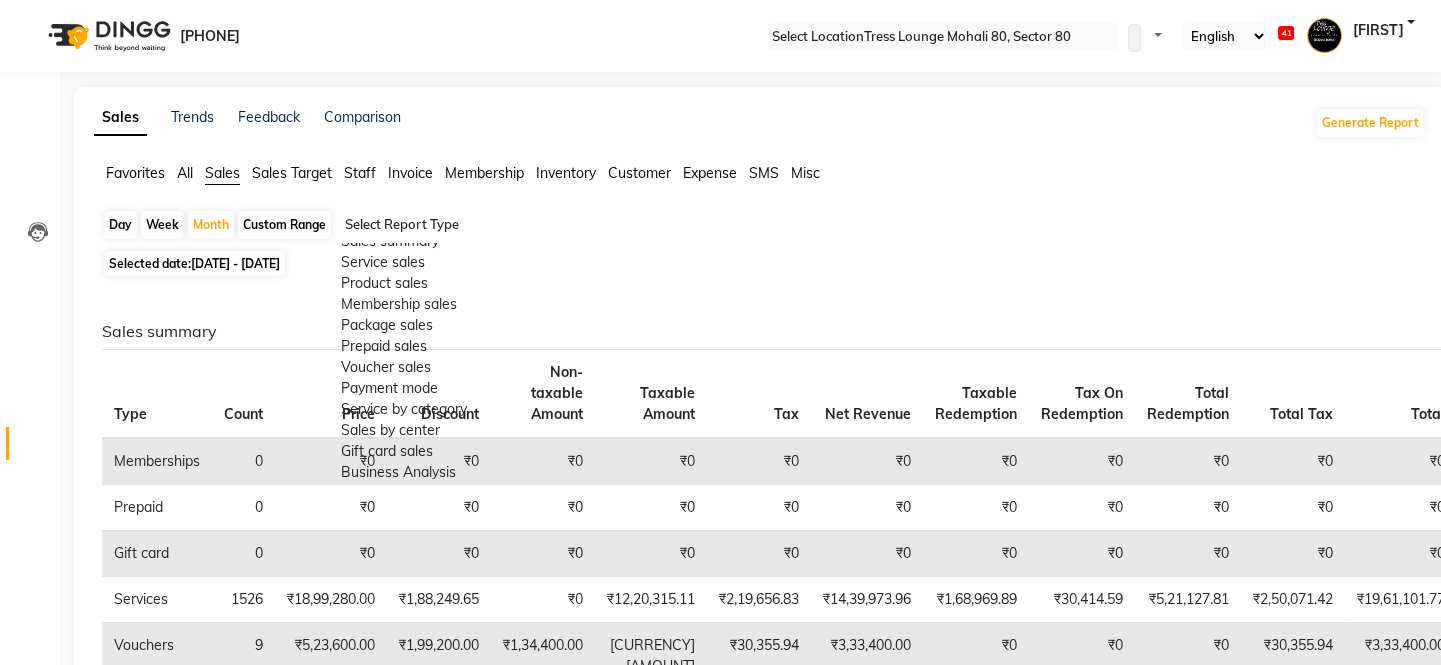 scroll, scrollTop: 320, scrollLeft: 0, axis: vertical 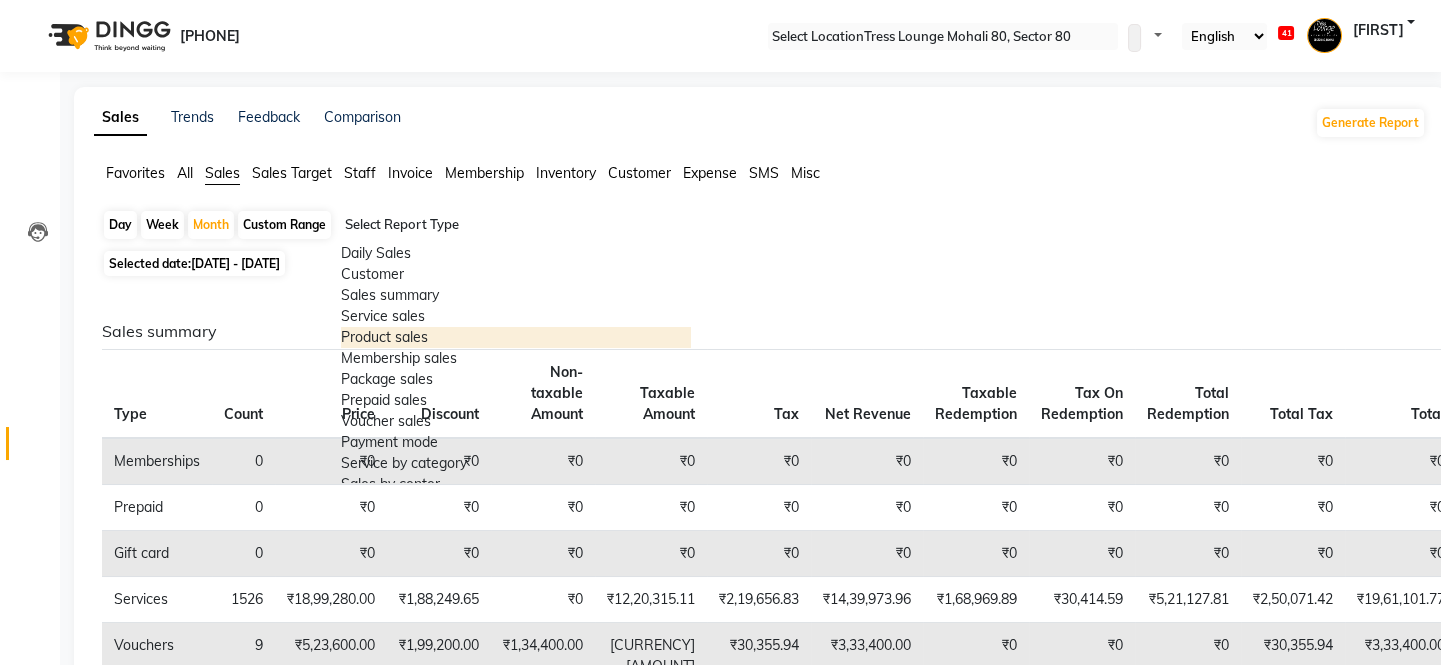 click on "Product sales" at bounding box center [516, 337] 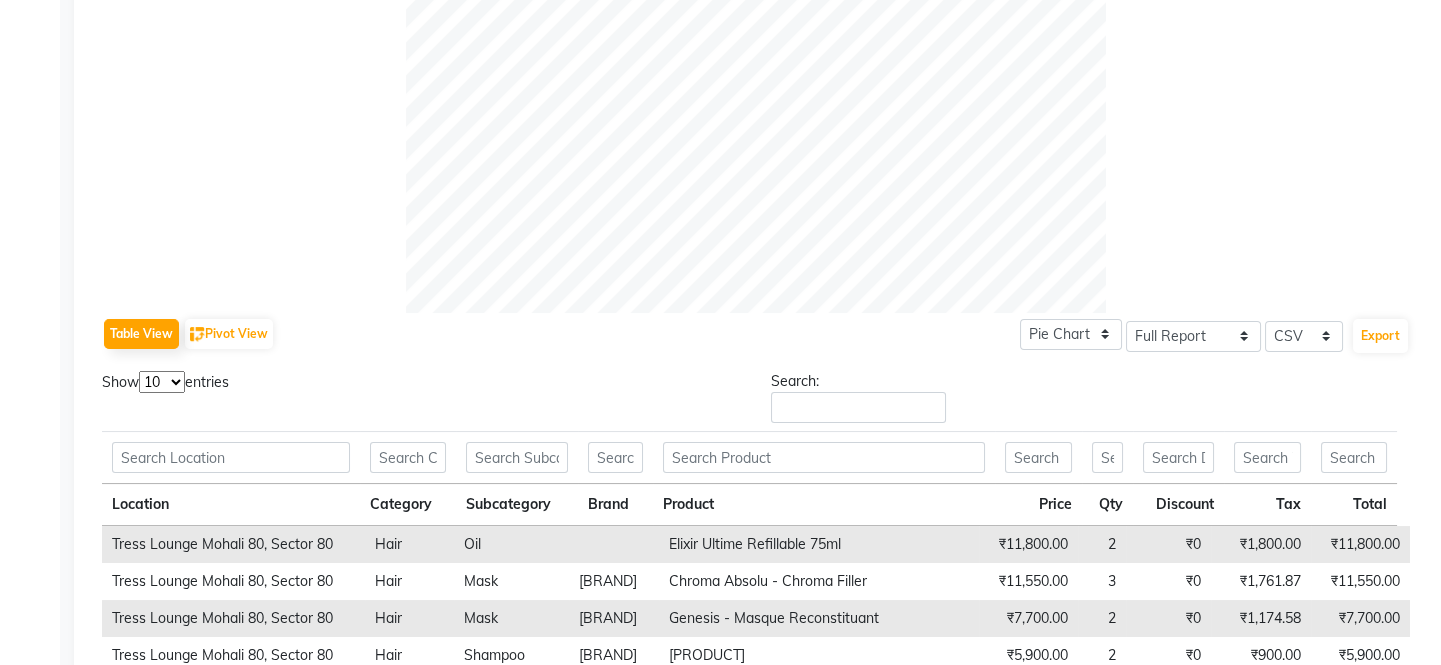 scroll, scrollTop: 775, scrollLeft: 0, axis: vertical 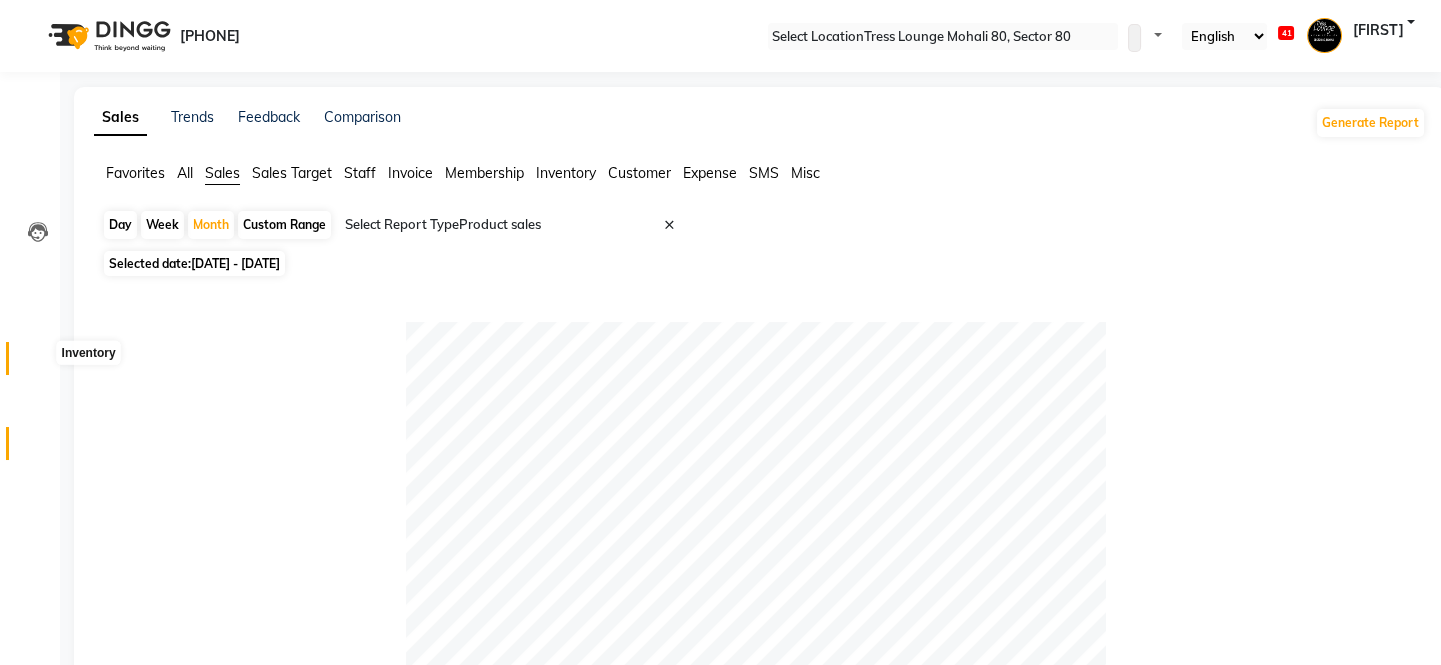 click at bounding box center [37, 363] 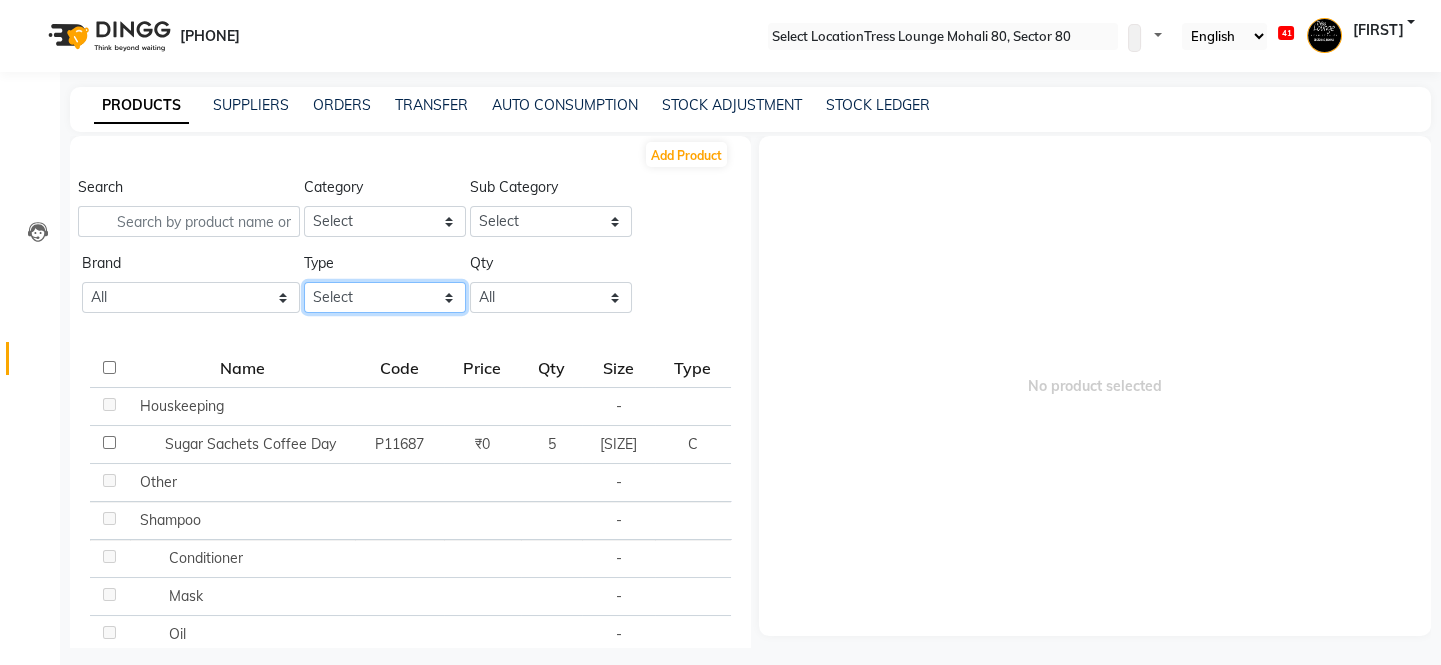 click on "Select Both Retail Consumable" at bounding box center (385, 221) 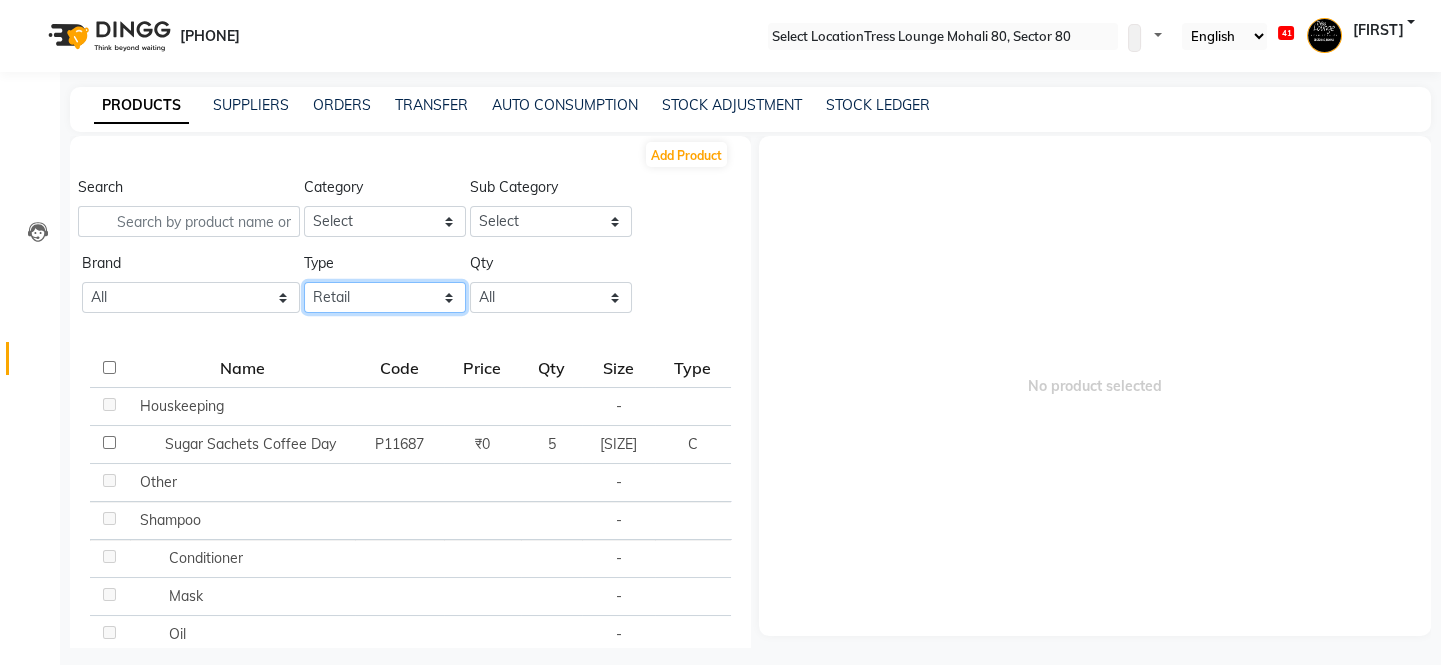 click on "Select Both Retail Consumable" at bounding box center (385, 221) 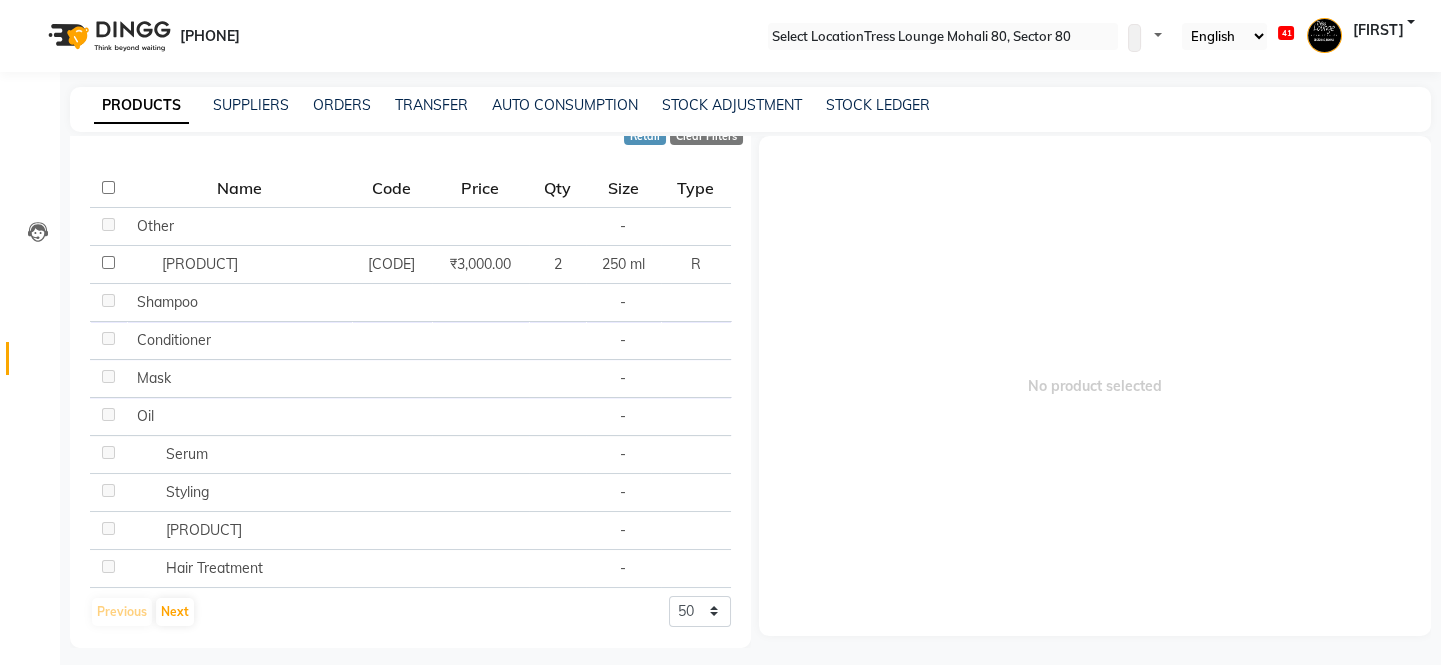 scroll, scrollTop: 216, scrollLeft: 0, axis: vertical 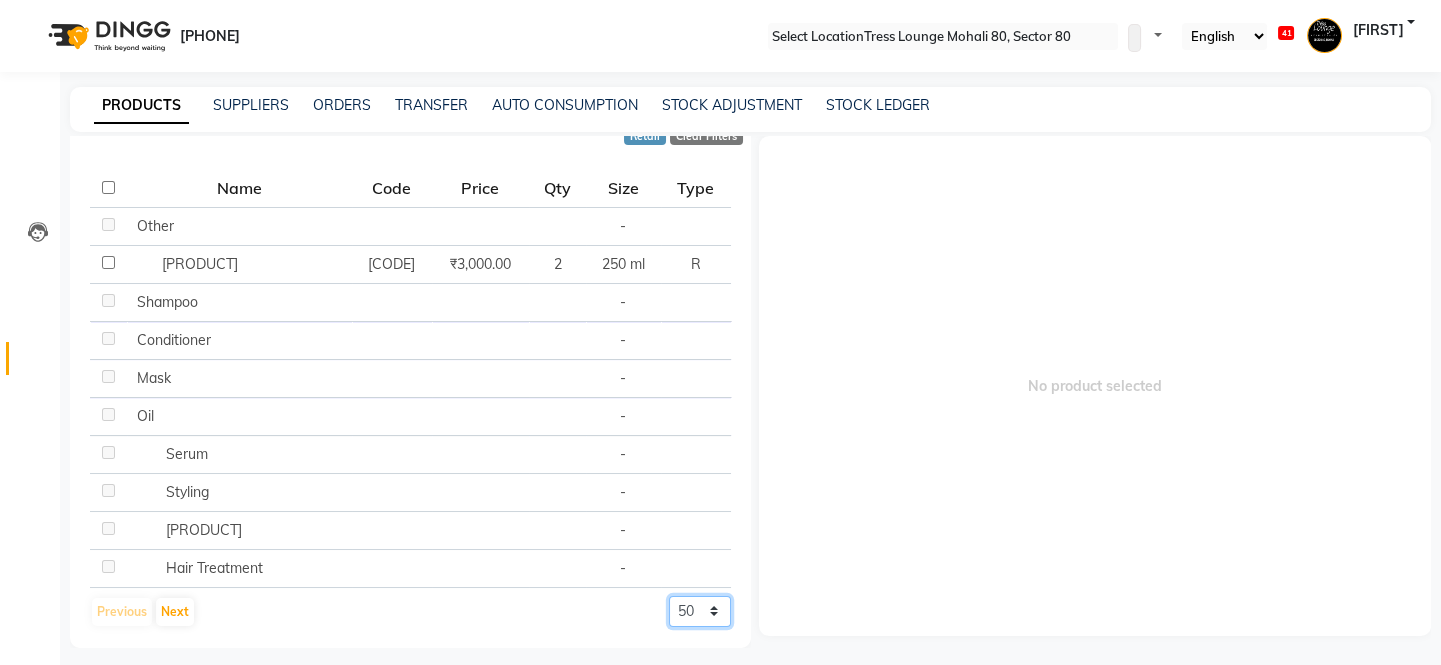 click on "50 100 500" at bounding box center (700, 611) 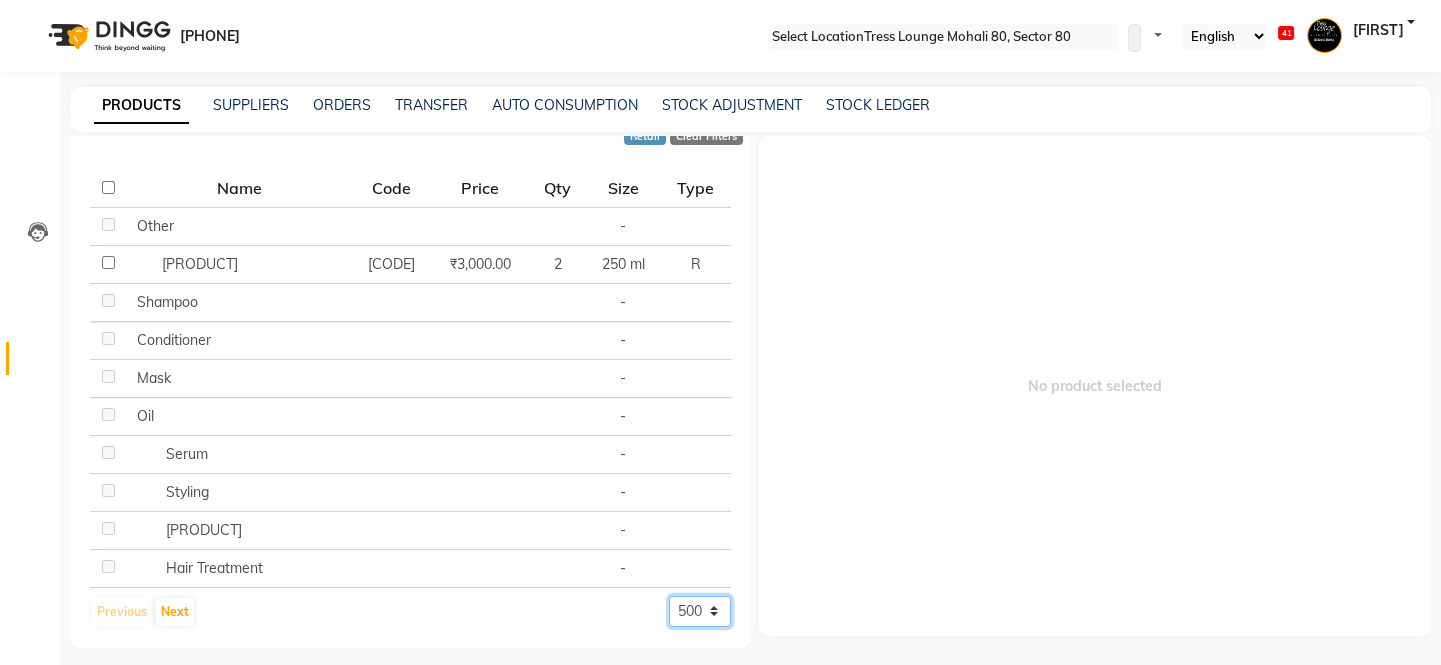 click on "50 100 500" at bounding box center [700, 611] 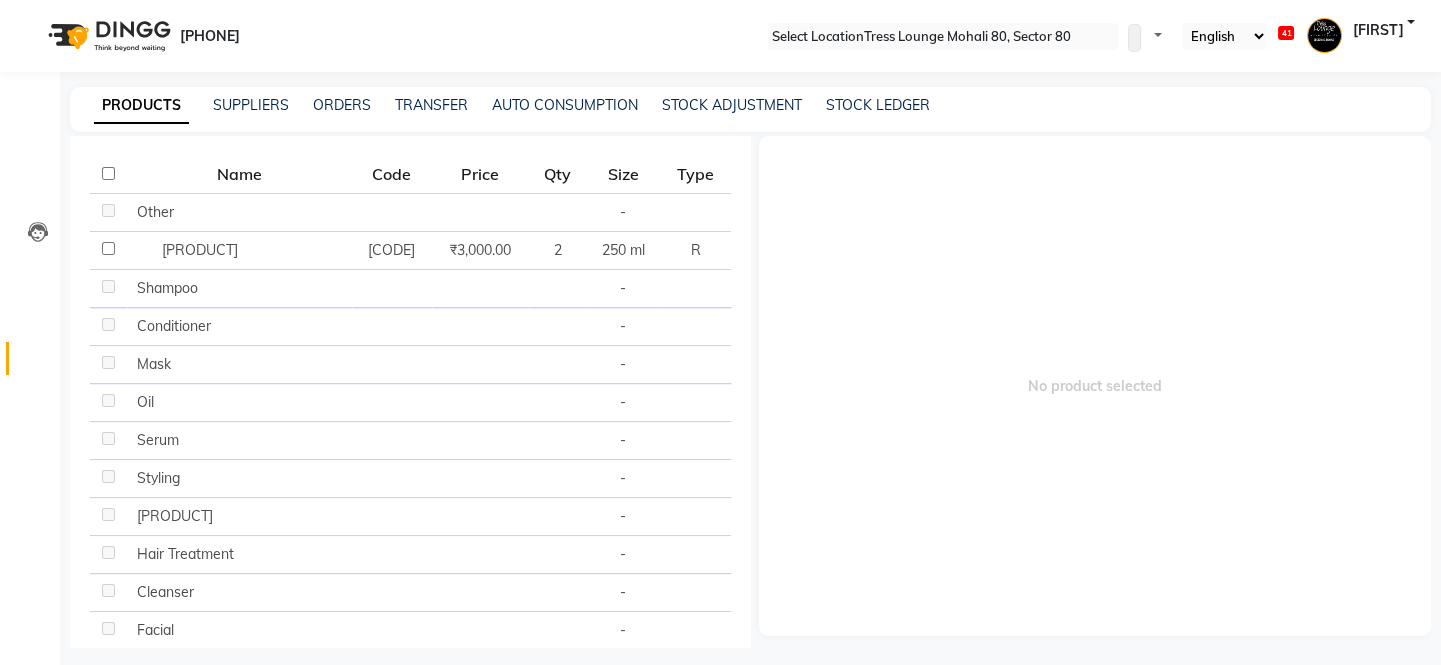 click on "No product selected" at bounding box center (1091, 392) 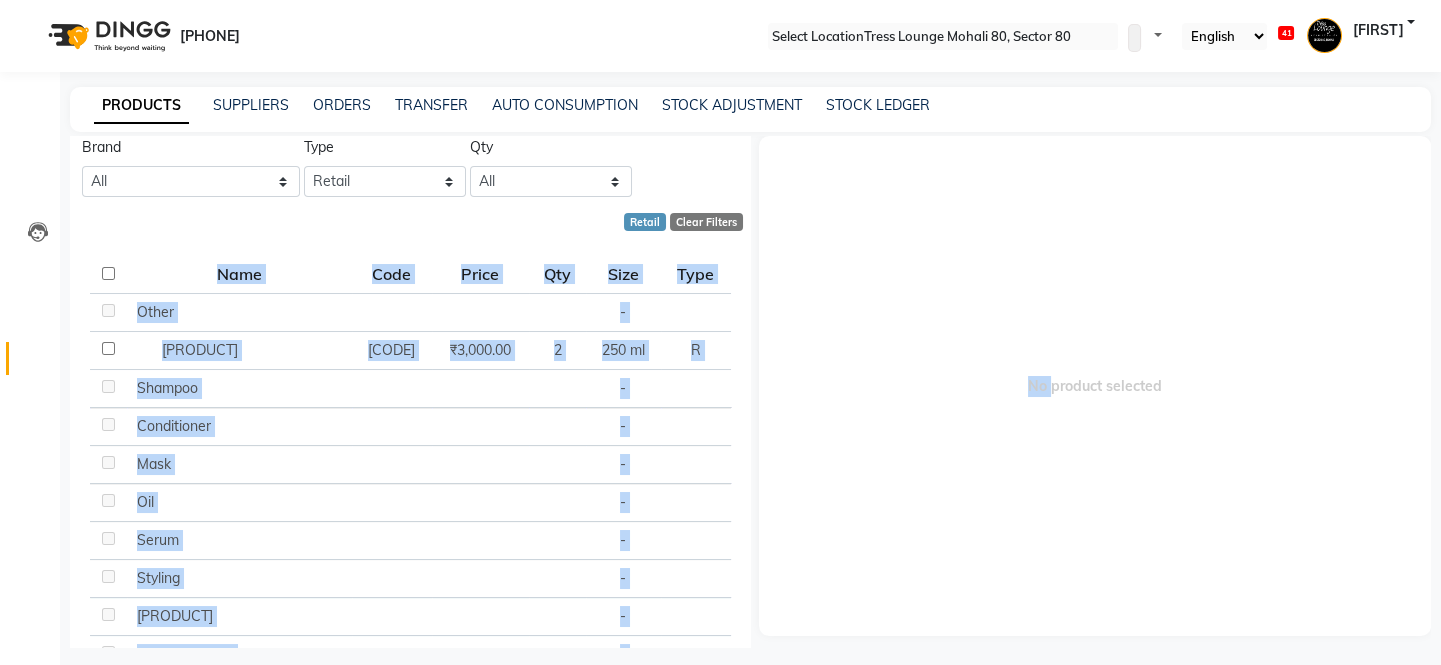 scroll, scrollTop: 0, scrollLeft: 0, axis: both 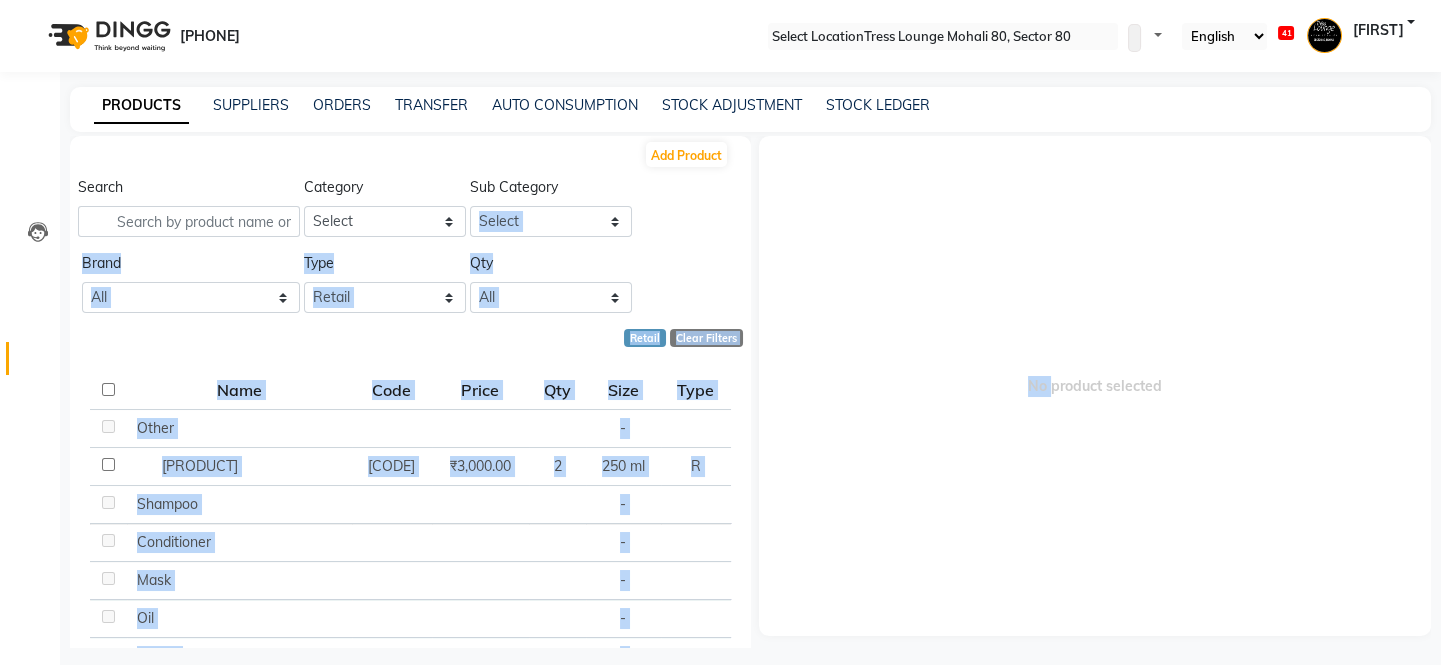 drag, startPoint x: 750, startPoint y: 371, endPoint x: 744, endPoint y: 222, distance: 149.12076 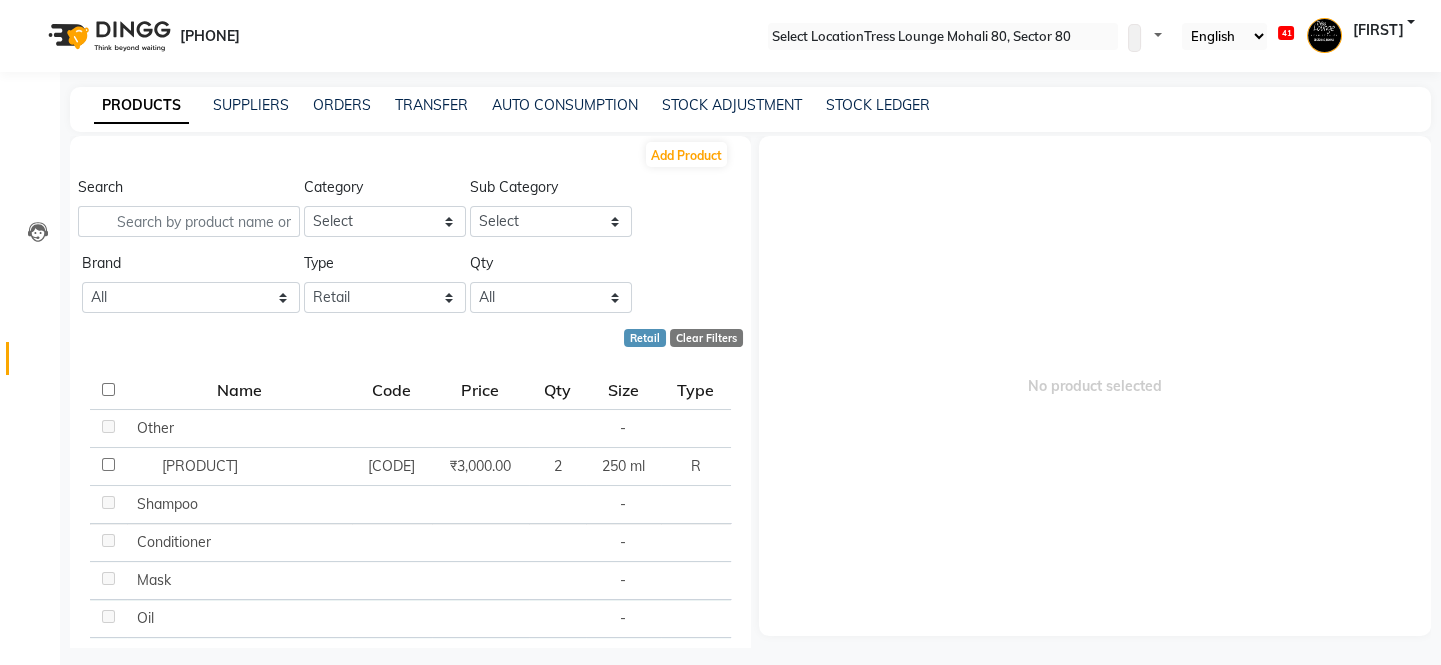 click on "Search Category Select Hair Skin Makeup Personal Care Appliances Hands and Feet Waxing Disposable Threading Beard Beauty Planet Botox Cadiveu Casmara Cheryls Loreal Pedicure and Manicure Housekeeping Complimentary Items retail shampo/conditioner Other Sub Category Select" at bounding box center [410, 215] 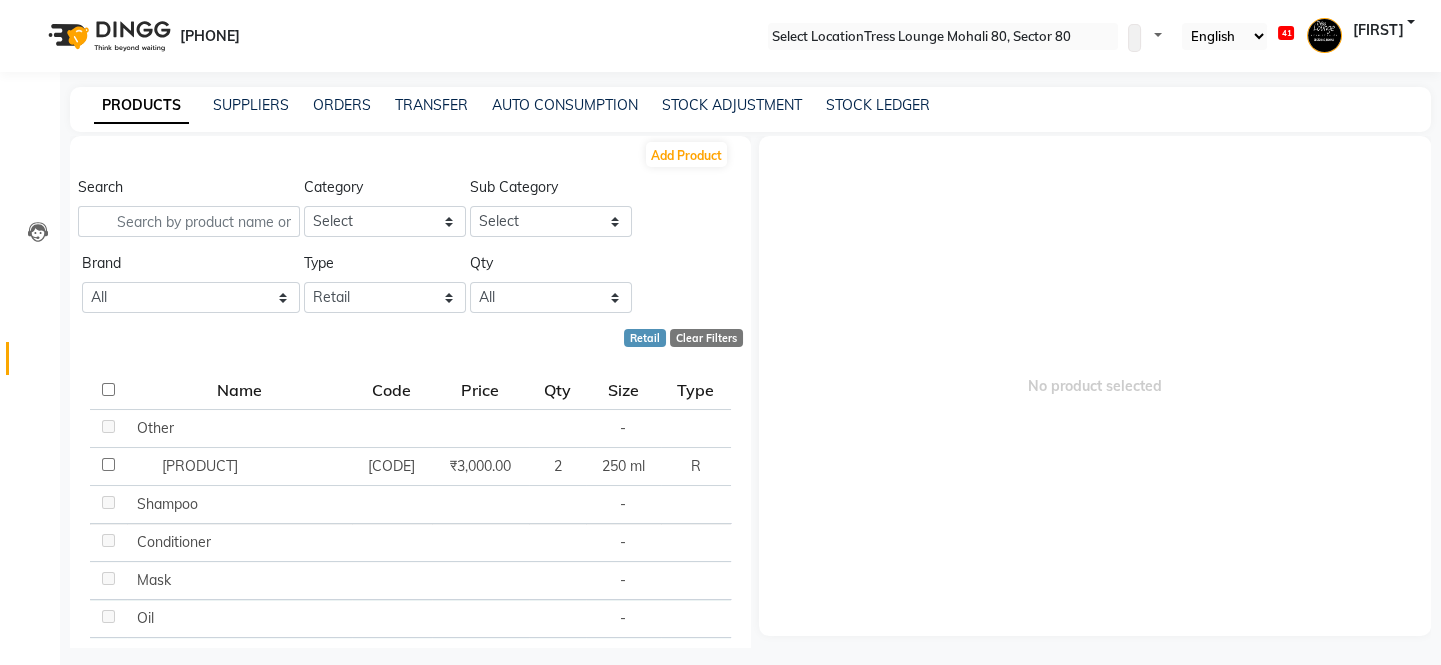 click at bounding box center (743, 159) 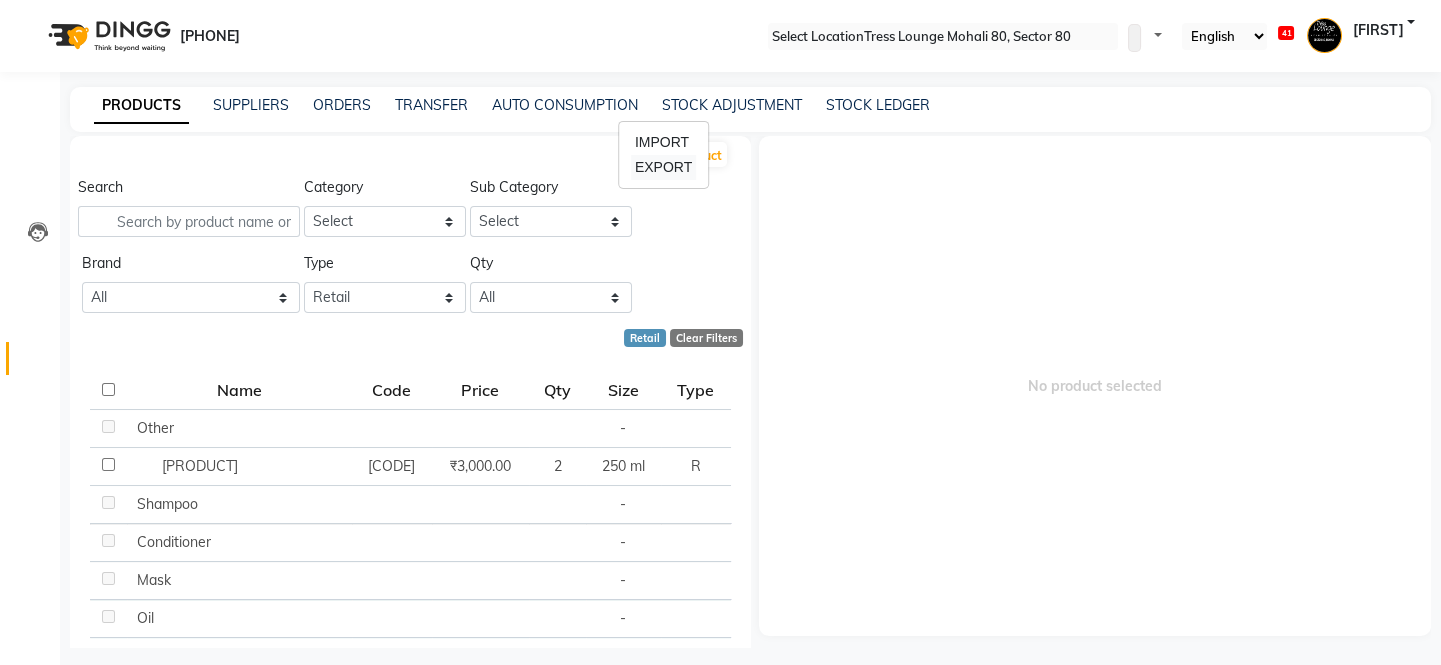 click on "EXPORT" at bounding box center [663, 167] 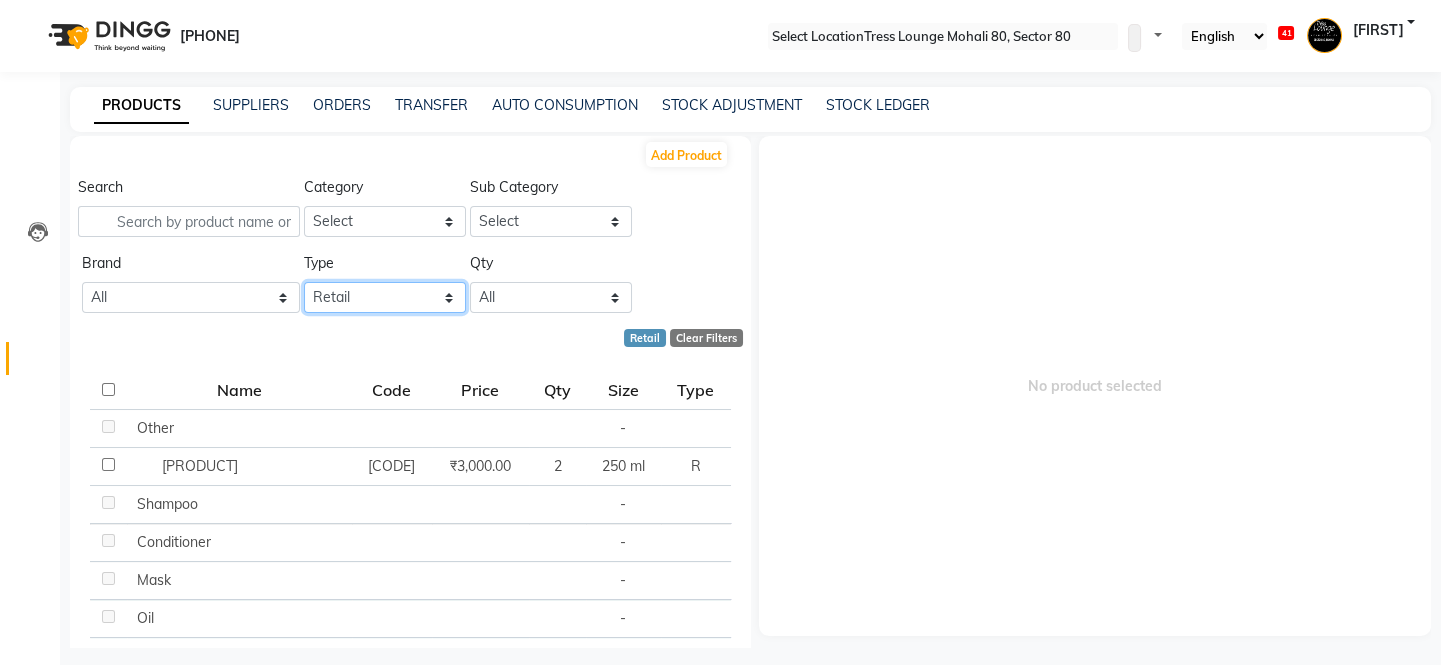 click on "Select Both Retail Consumable" at bounding box center [385, 297] 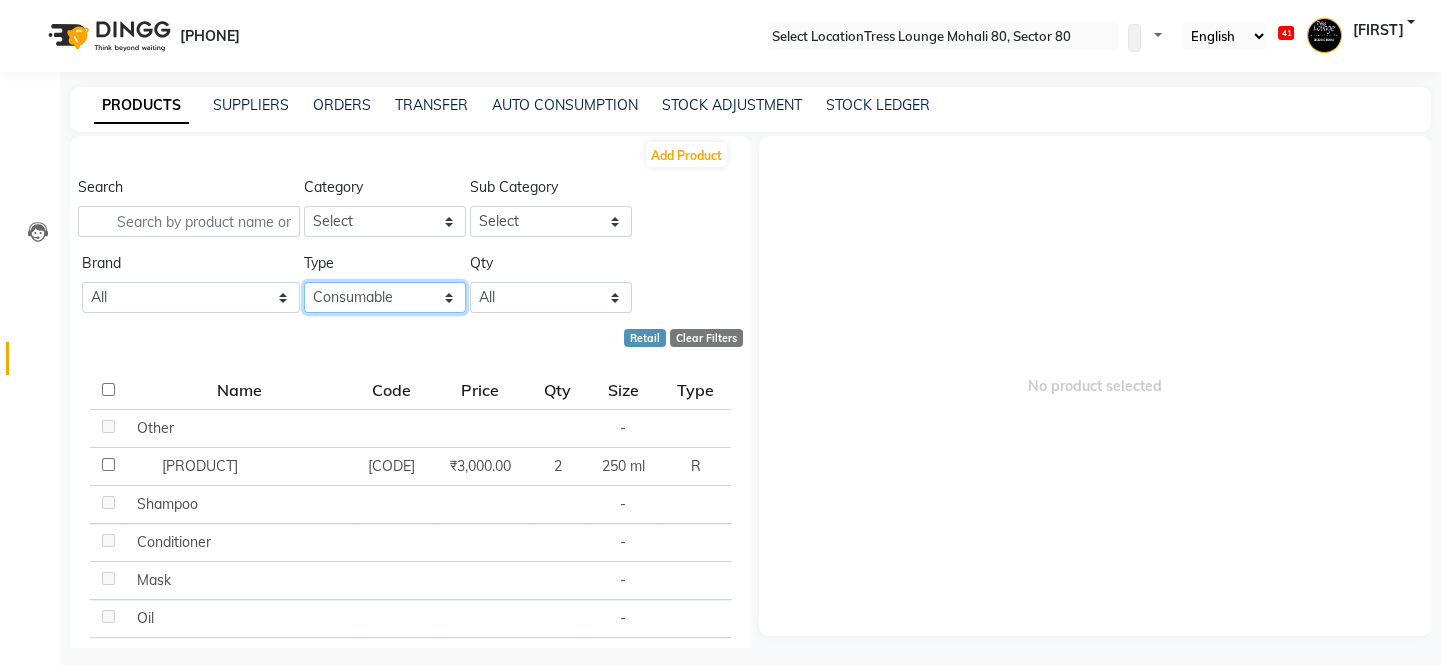 click on "Select Both Retail Consumable" at bounding box center [385, 297] 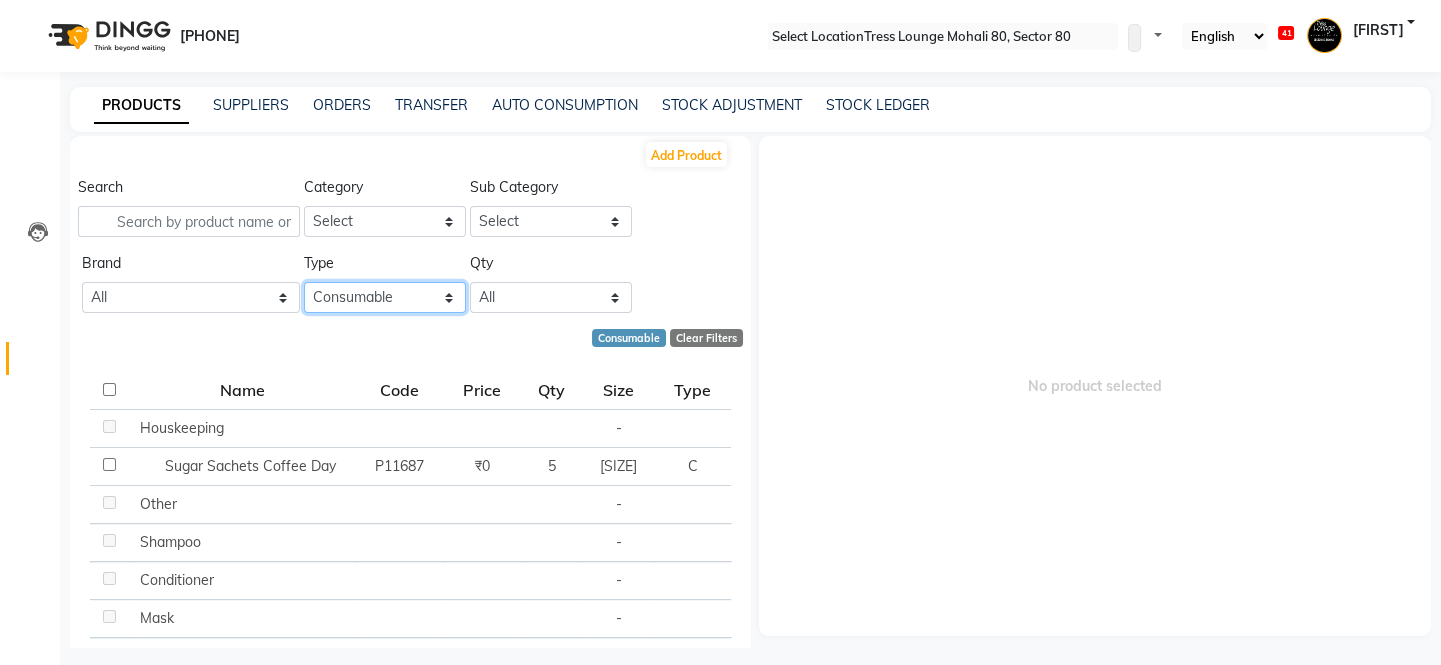 scroll, scrollTop: 447, scrollLeft: 0, axis: vertical 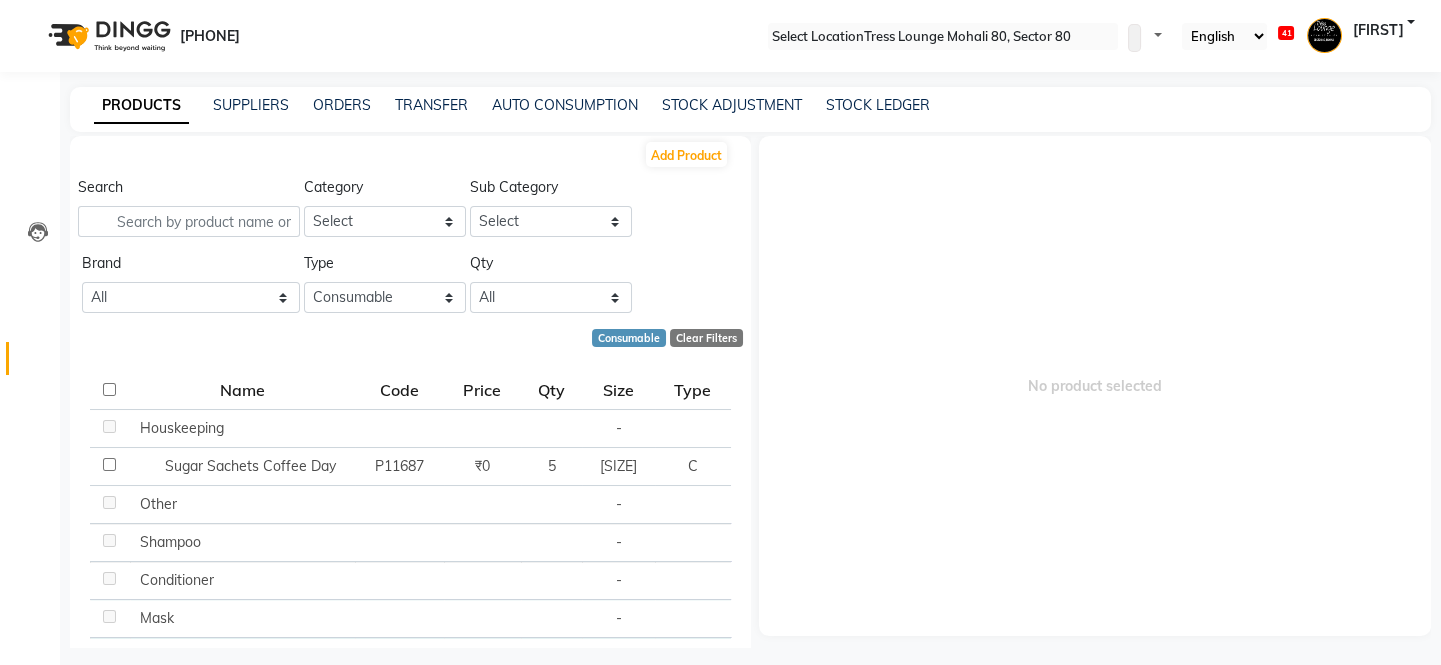 click at bounding box center (743, 159) 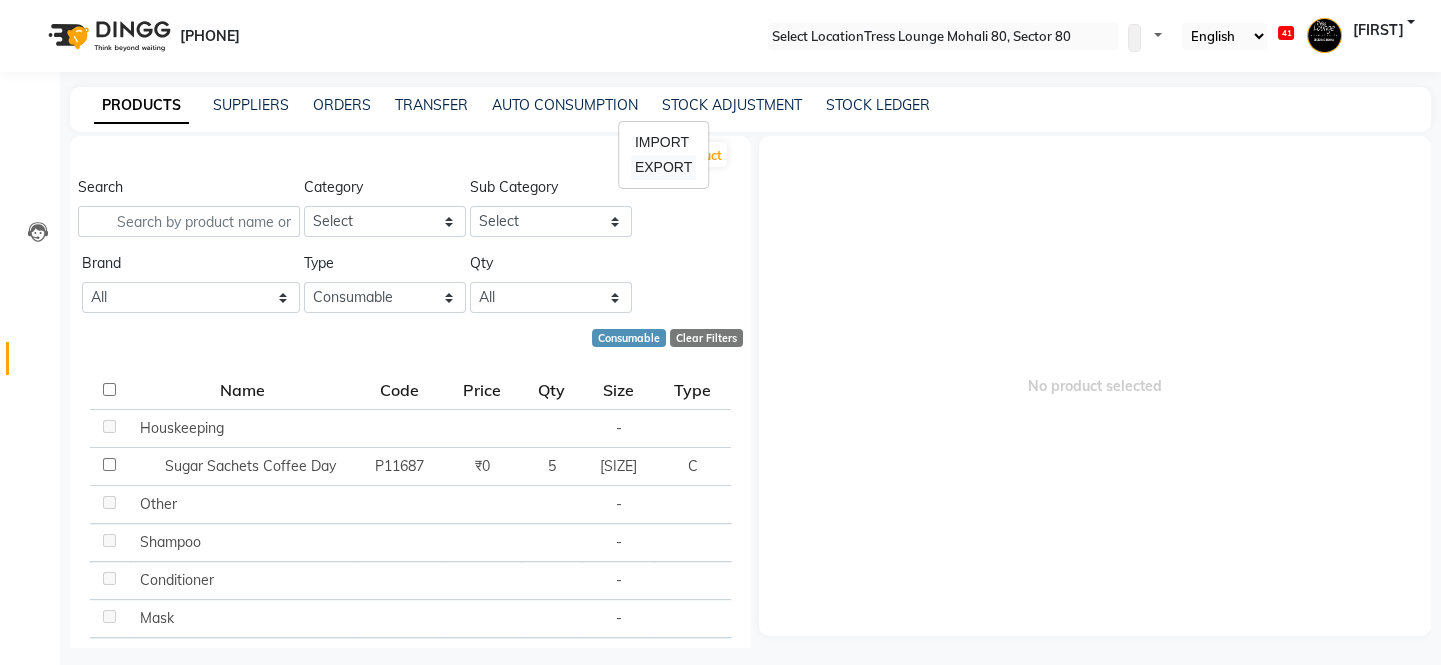click on "EXPORT" at bounding box center [663, 167] 